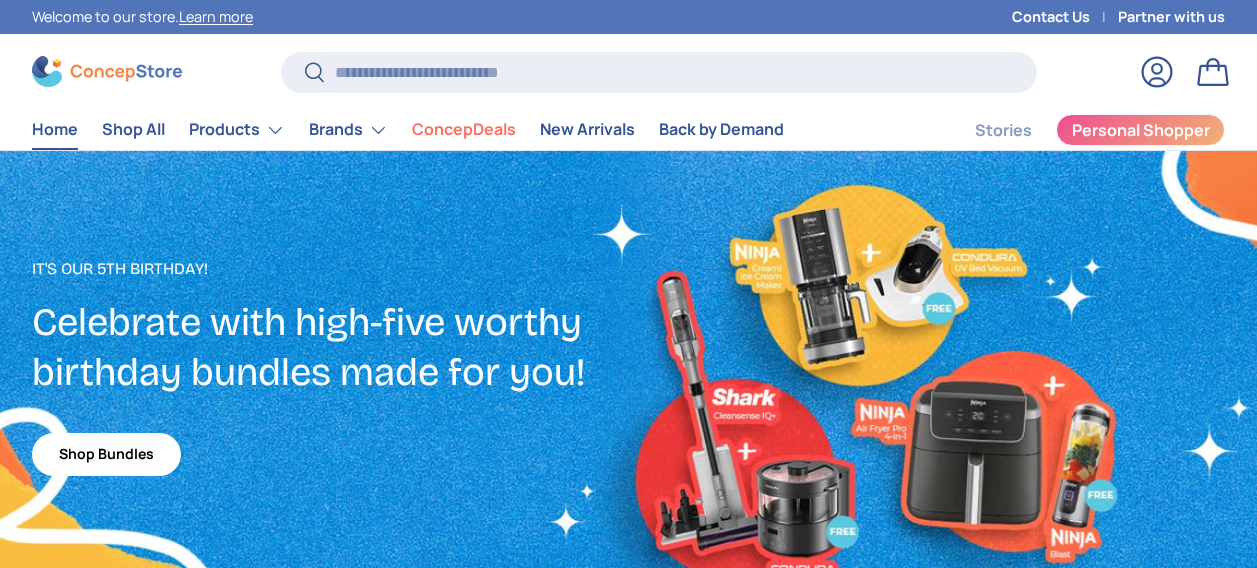 scroll, scrollTop: 0, scrollLeft: 0, axis: both 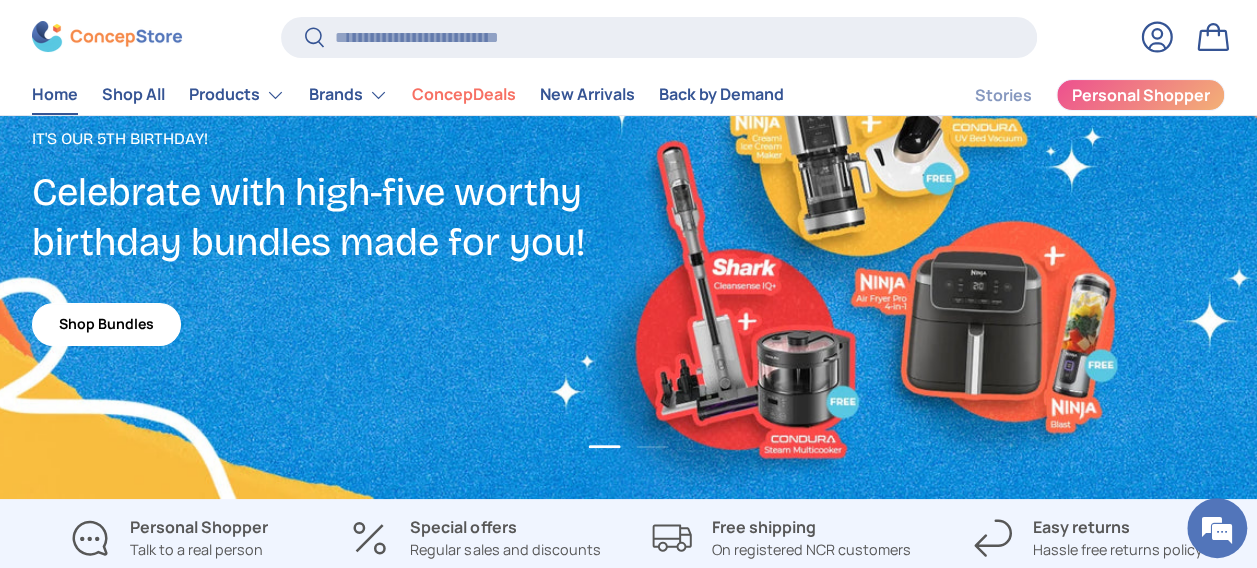 click at bounding box center [628, 260] 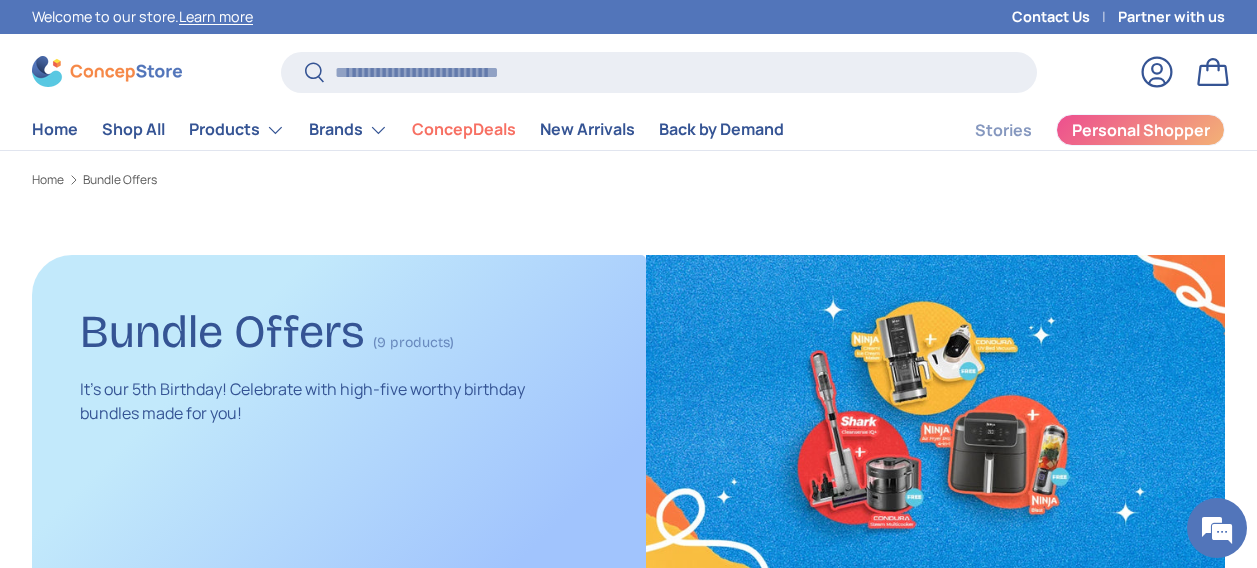 scroll, scrollTop: 365, scrollLeft: 0, axis: vertical 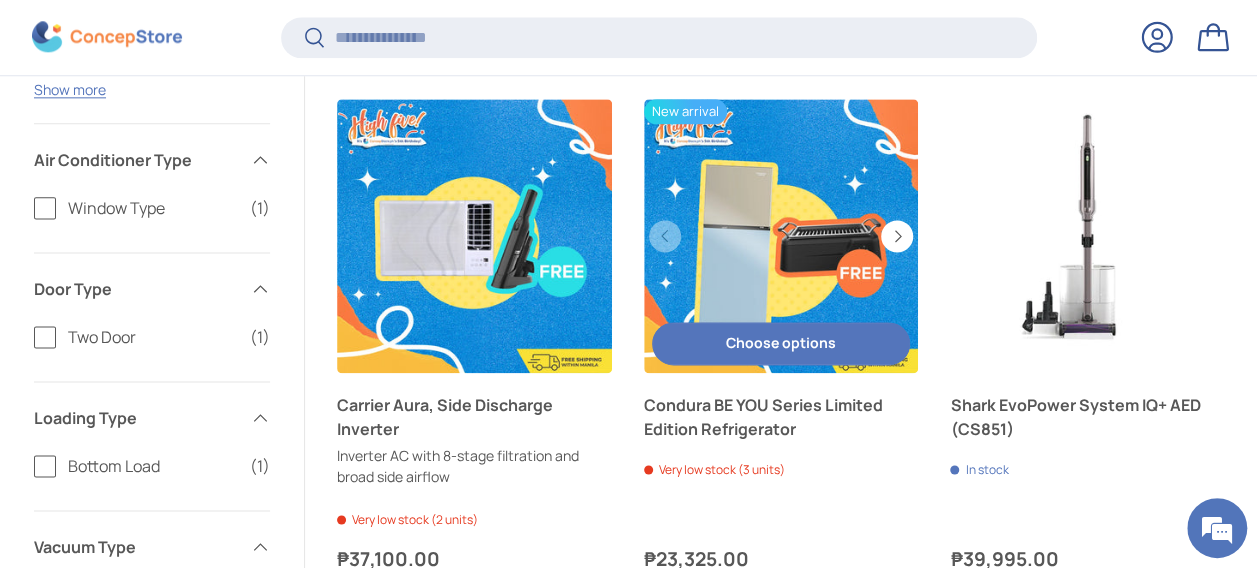 click on "Condura BE YOU Series Limited Edition Refrigerator" at bounding box center [781, 417] 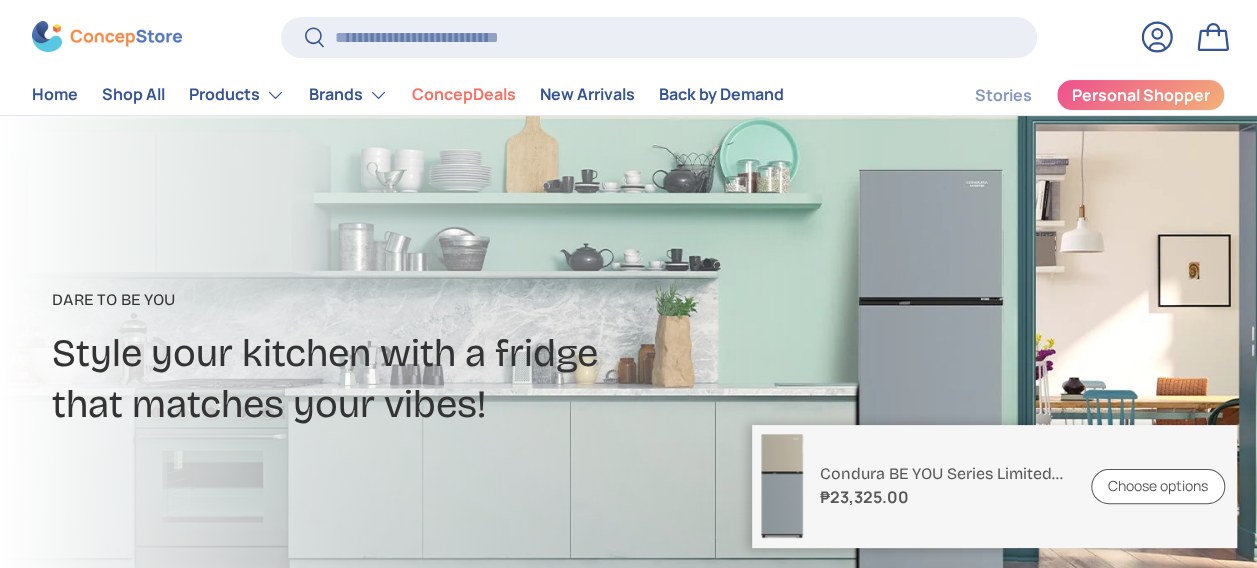 scroll, scrollTop: 210, scrollLeft: 0, axis: vertical 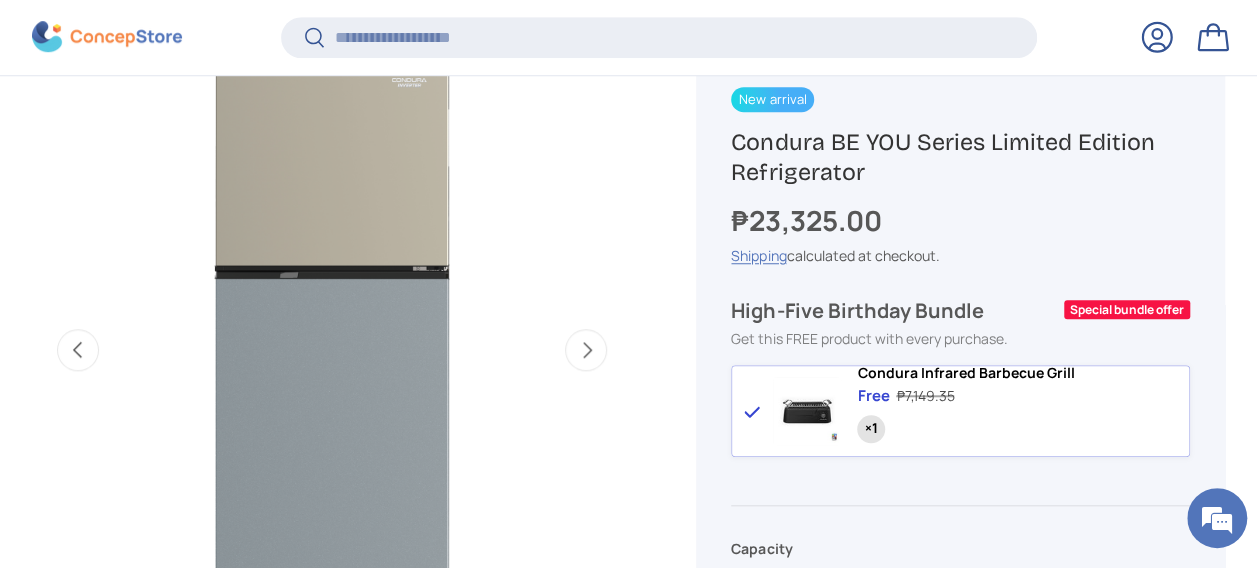 click on "Next" at bounding box center (586, 350) 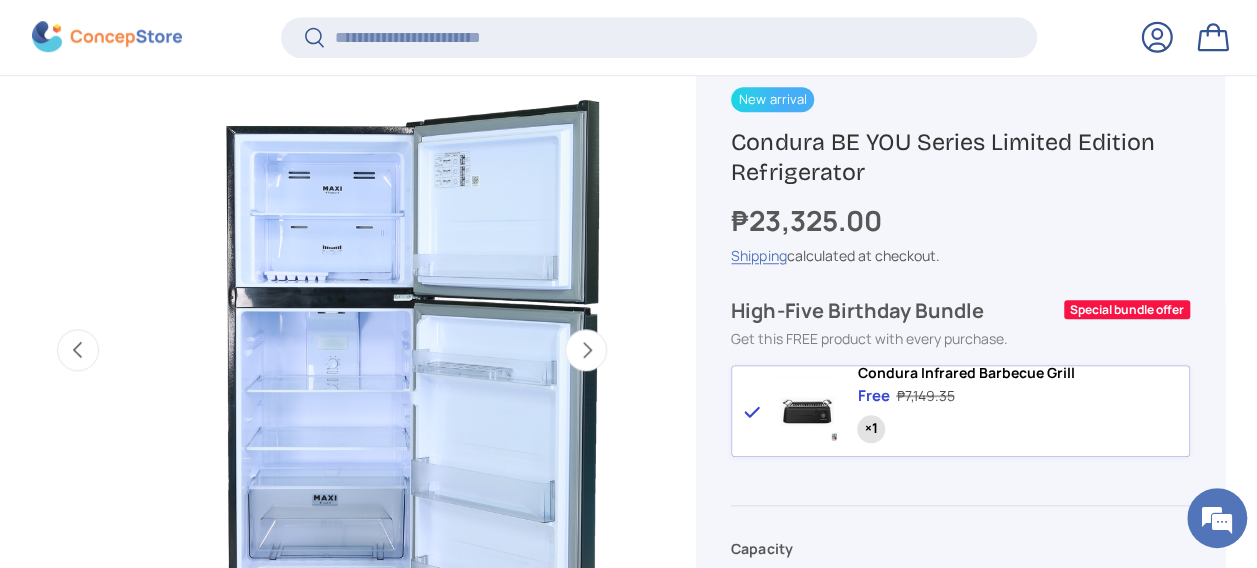 scroll, scrollTop: 0, scrollLeft: 1221, axis: horizontal 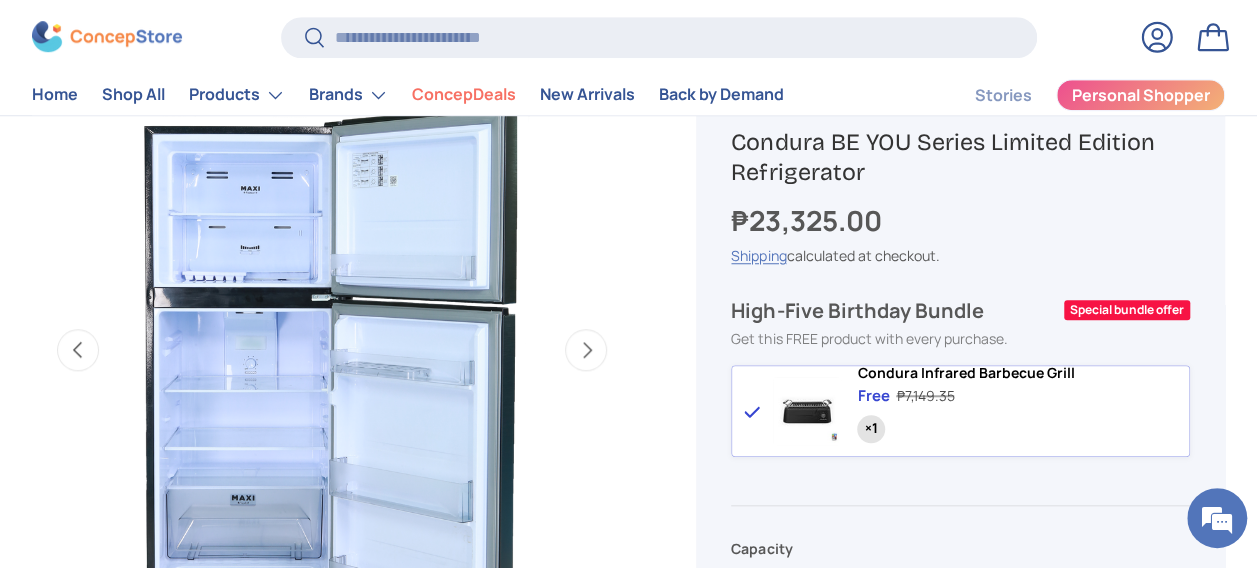 click on "Next" at bounding box center (586, 350) 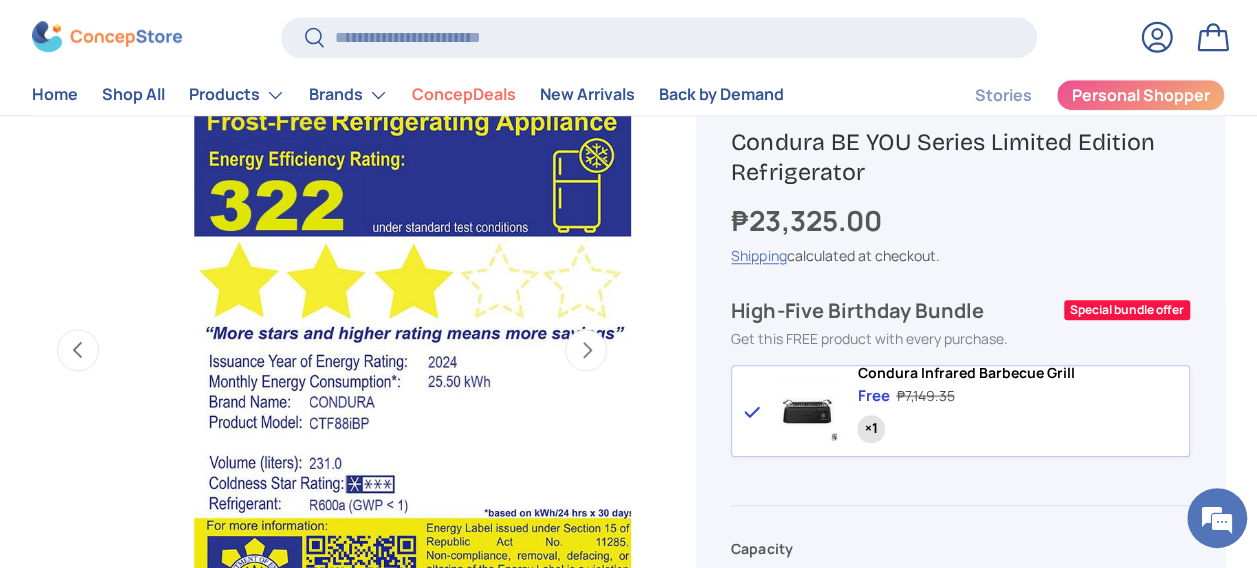 scroll, scrollTop: 0, scrollLeft: 1832, axis: horizontal 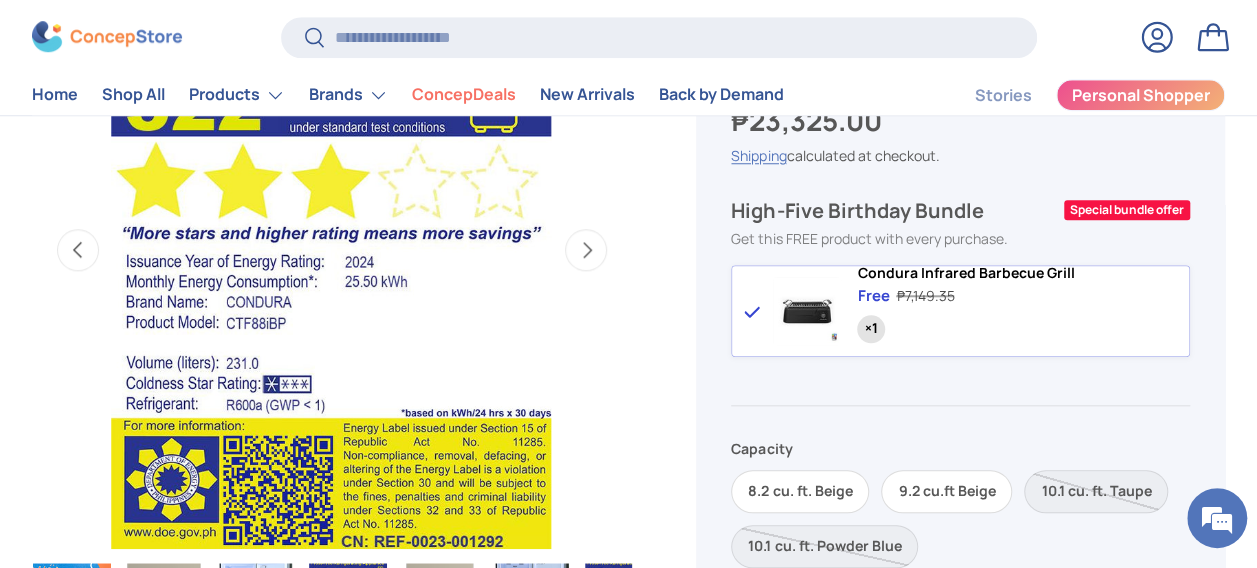 click on "Next" at bounding box center (586, 250) 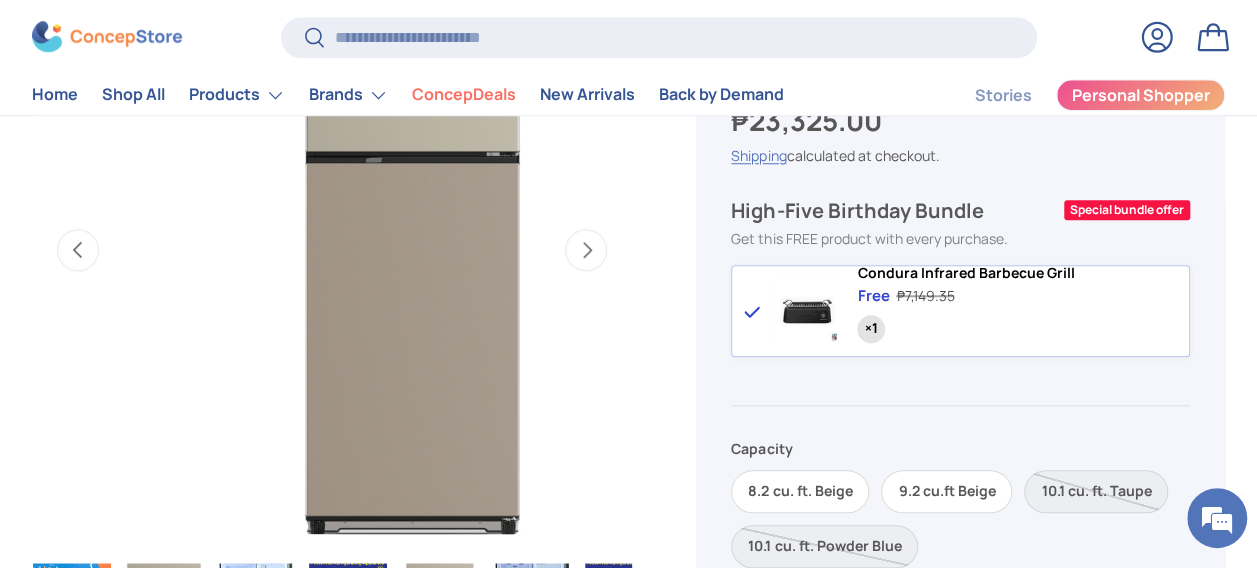 scroll, scrollTop: 0, scrollLeft: 2443, axis: horizontal 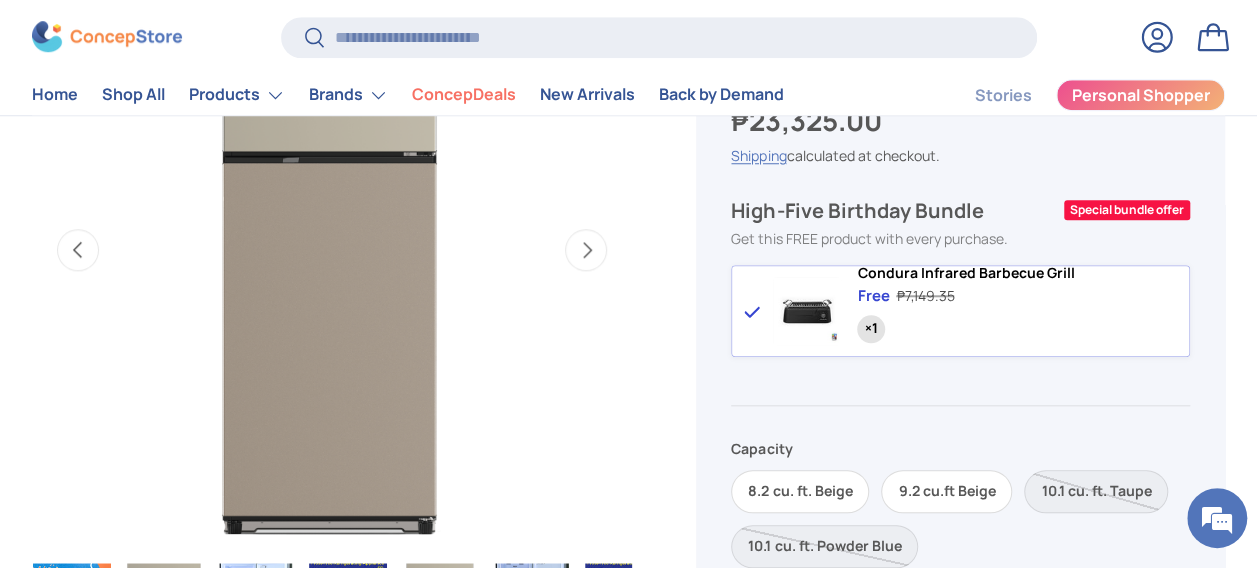 click on "Next" at bounding box center (586, 250) 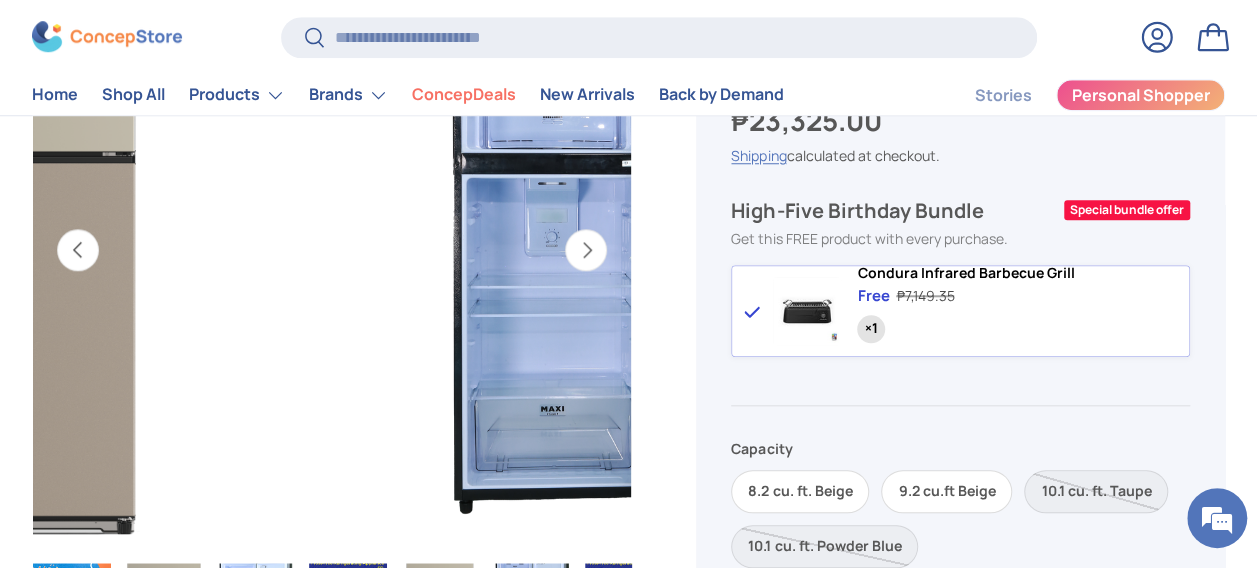scroll, scrollTop: 0, scrollLeft: 2970, axis: horizontal 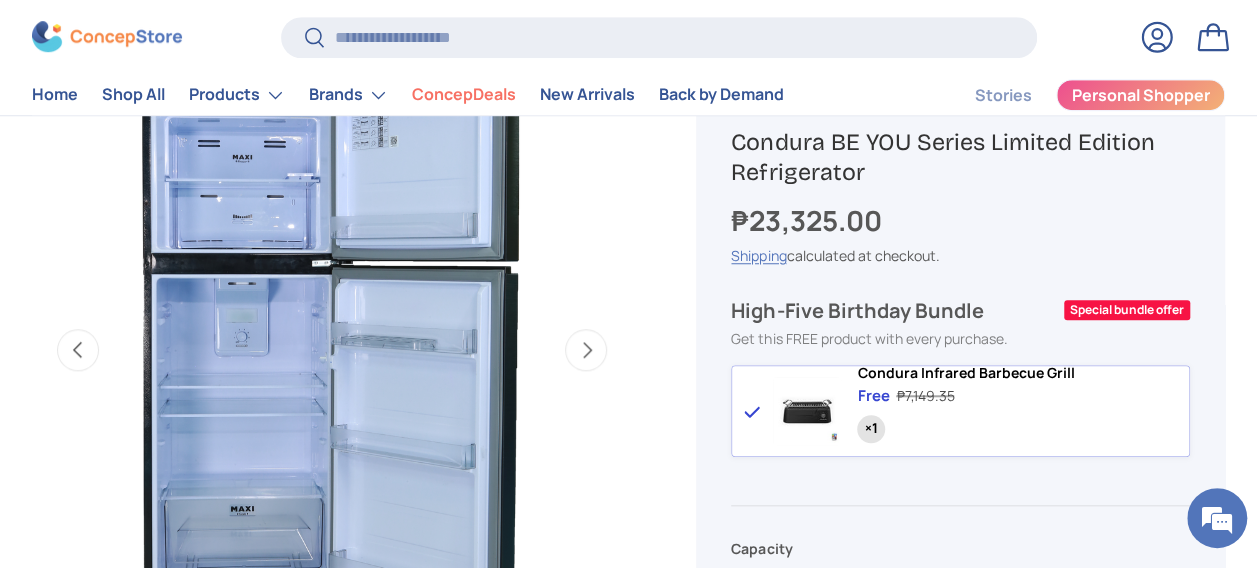 click on "Previous" at bounding box center (78, 350) 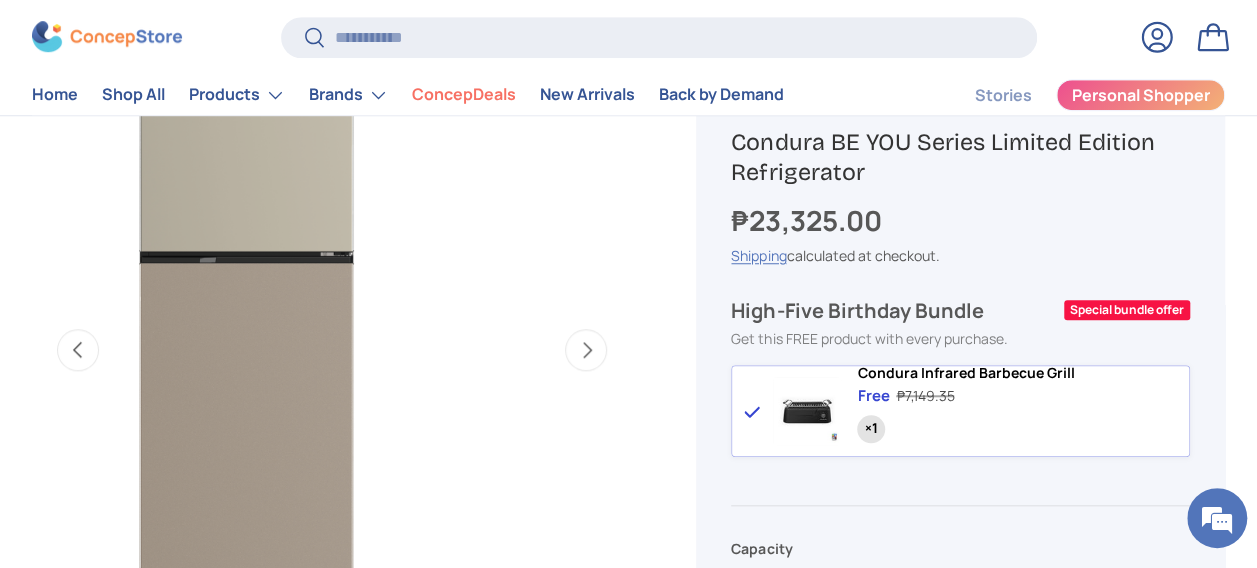 scroll, scrollTop: 0, scrollLeft: 2443, axis: horizontal 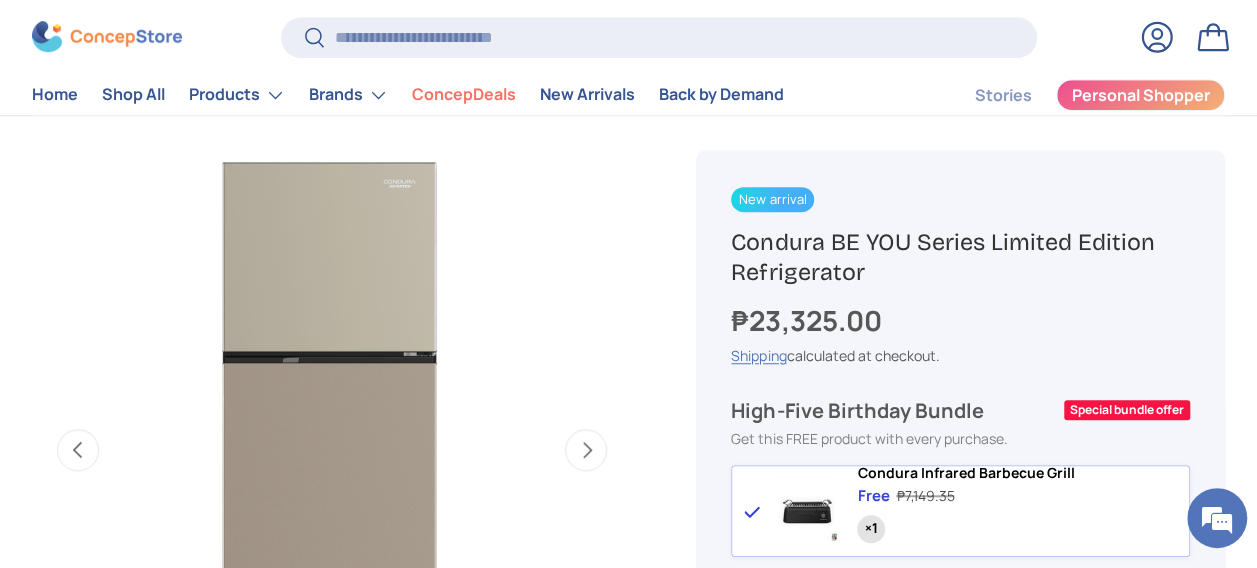 drag, startPoint x: 148, startPoint y: 388, endPoint x: 598, endPoint y: 446, distance: 453.72238 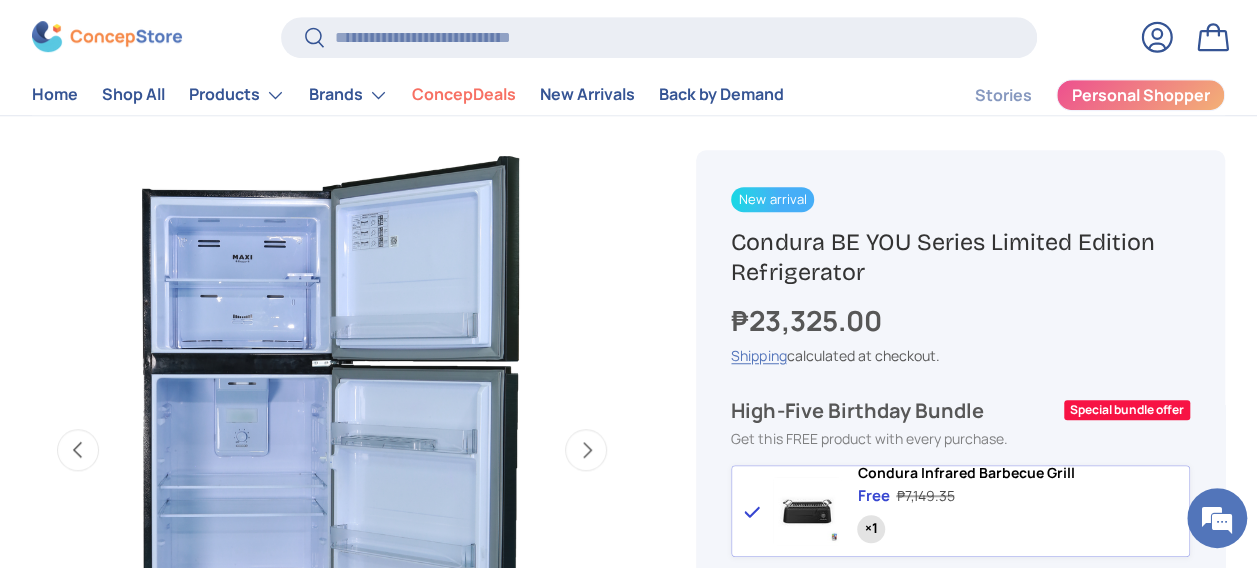 click on "Next" at bounding box center [586, 450] 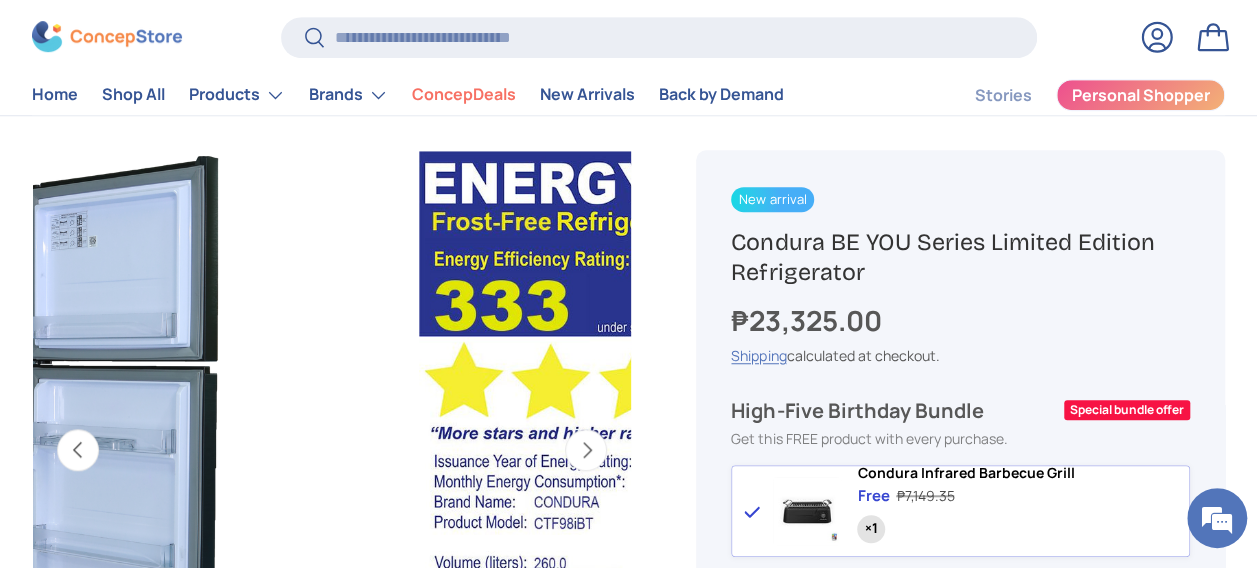 scroll, scrollTop: 0, scrollLeft: 3581, axis: horizontal 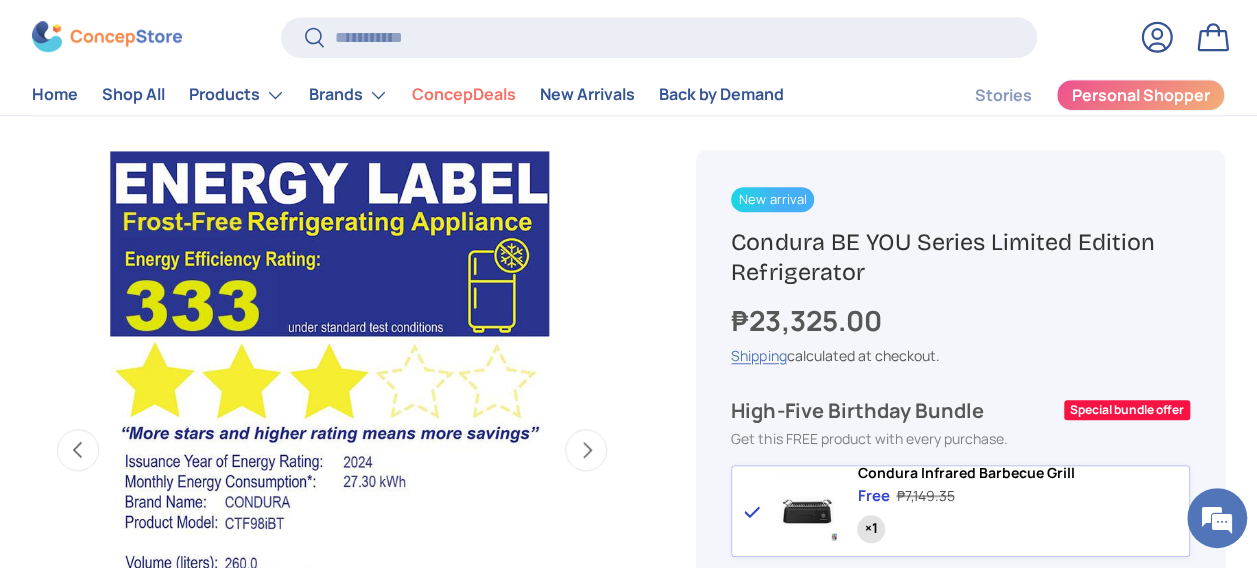 click on "Next" at bounding box center (586, 450) 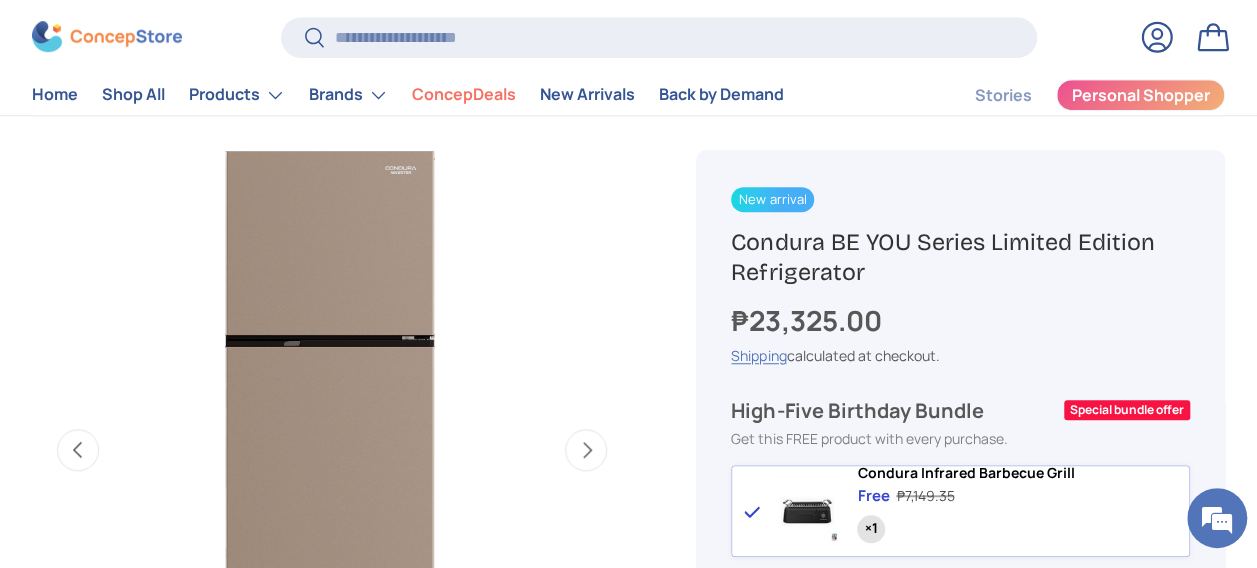 click on "Previous" at bounding box center (78, 450) 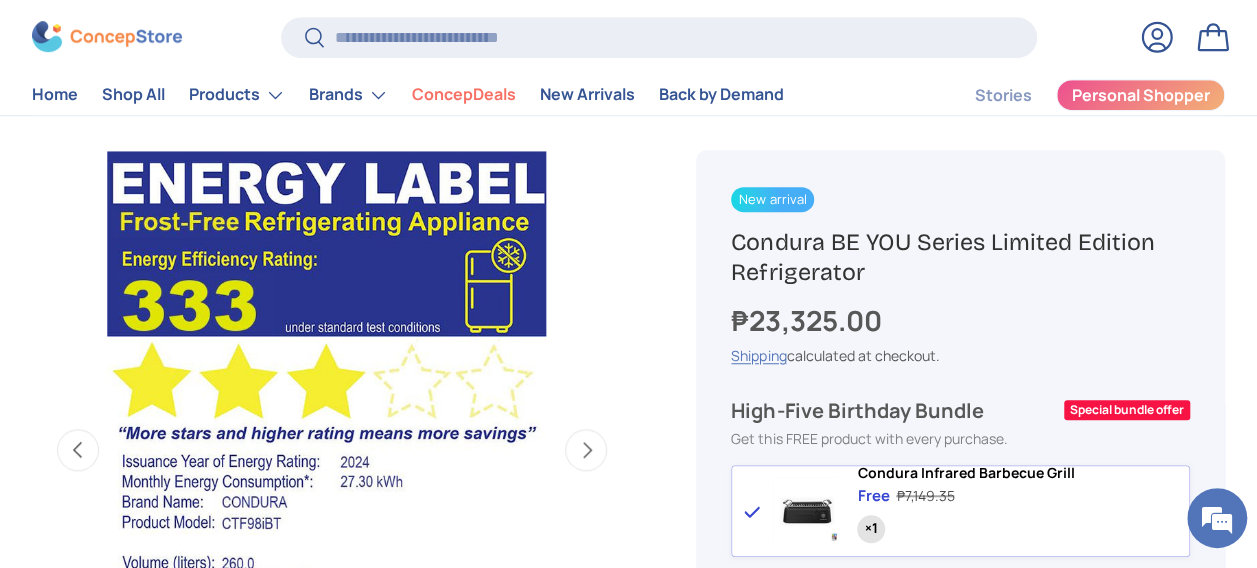 scroll, scrollTop: 0, scrollLeft: 3664, axis: horizontal 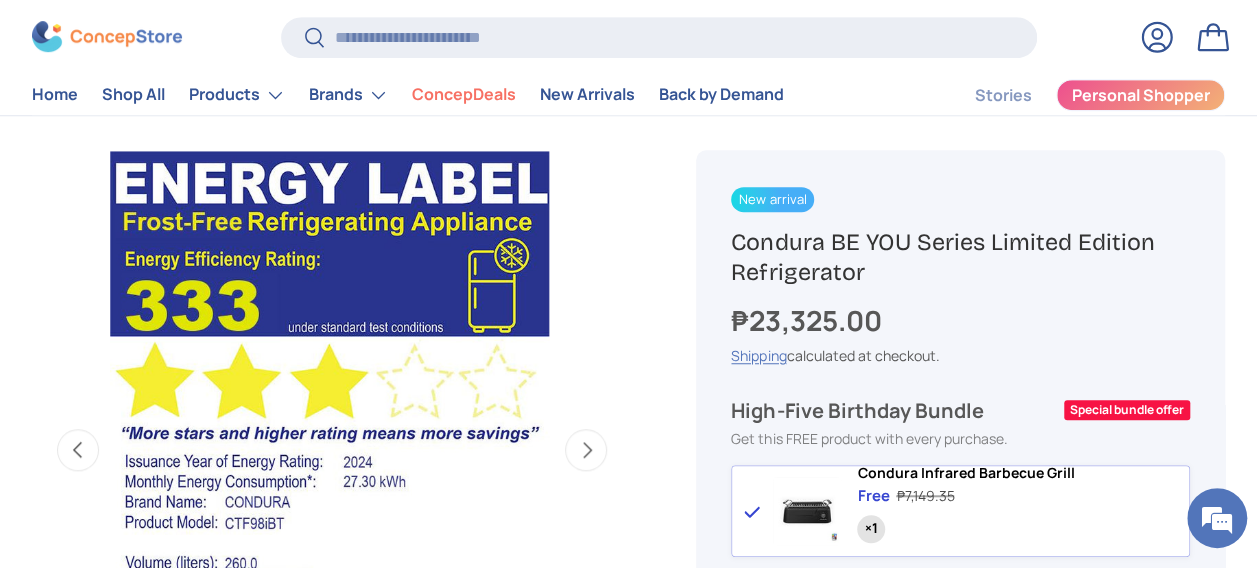 click on "Previous" at bounding box center [78, 450] 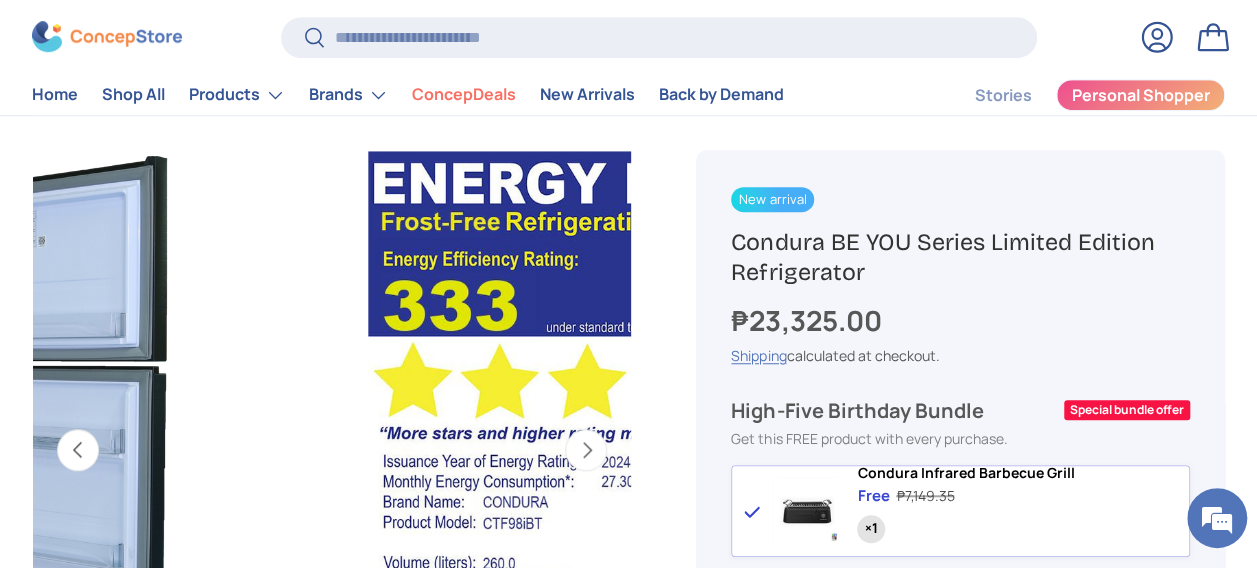 scroll, scrollTop: 0, scrollLeft: 3166, axis: horizontal 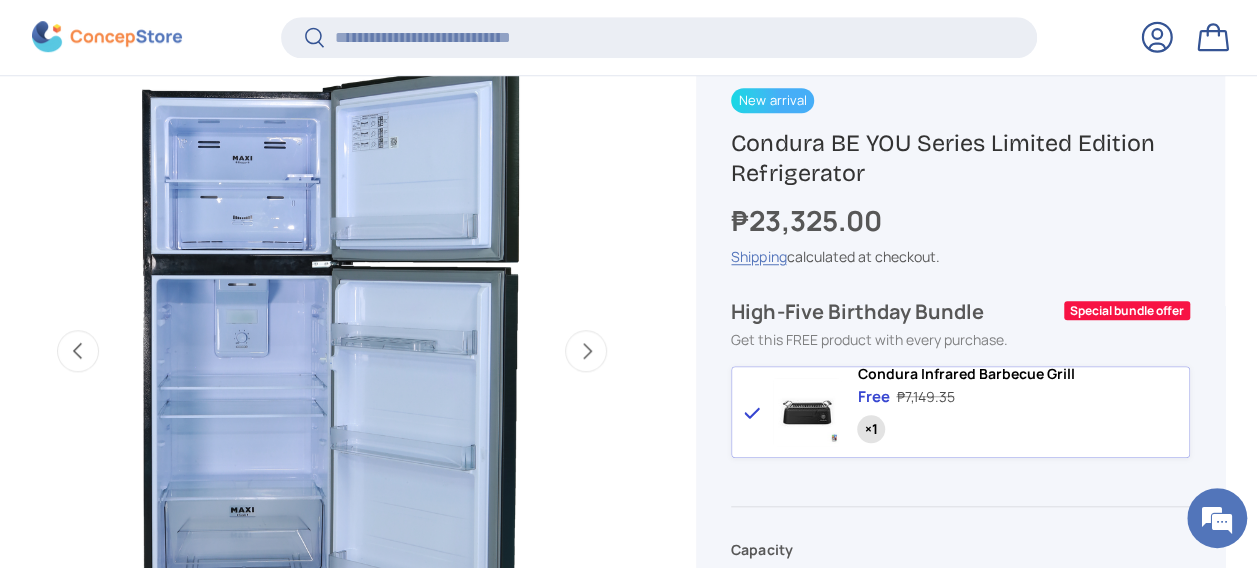 click on "Previous" at bounding box center (78, 351) 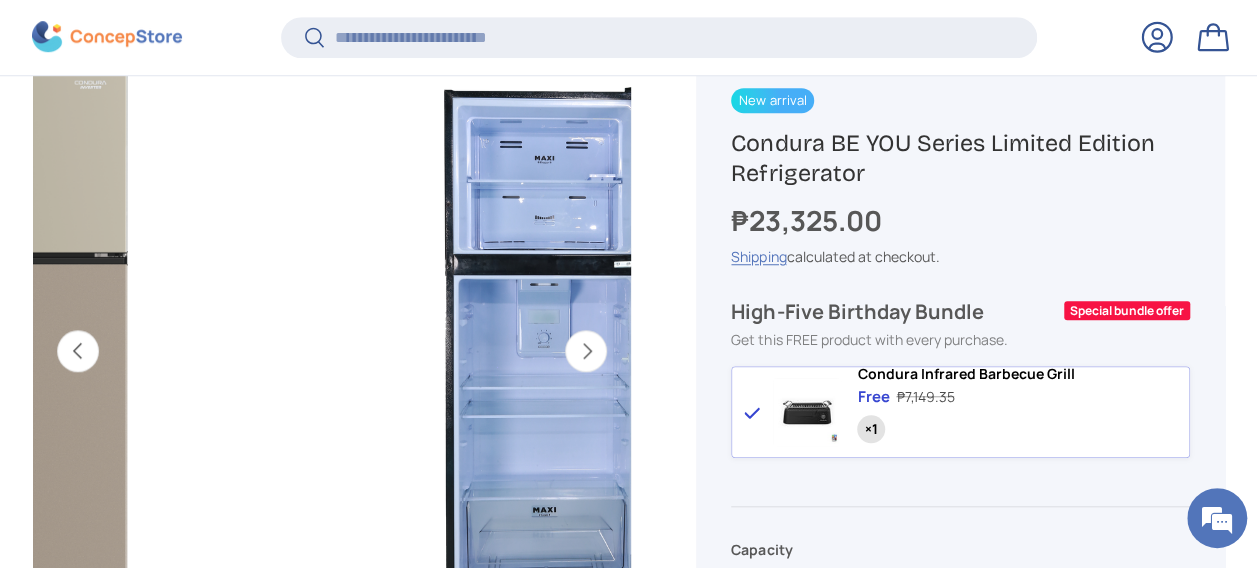 scroll, scrollTop: 0, scrollLeft: 2443, axis: horizontal 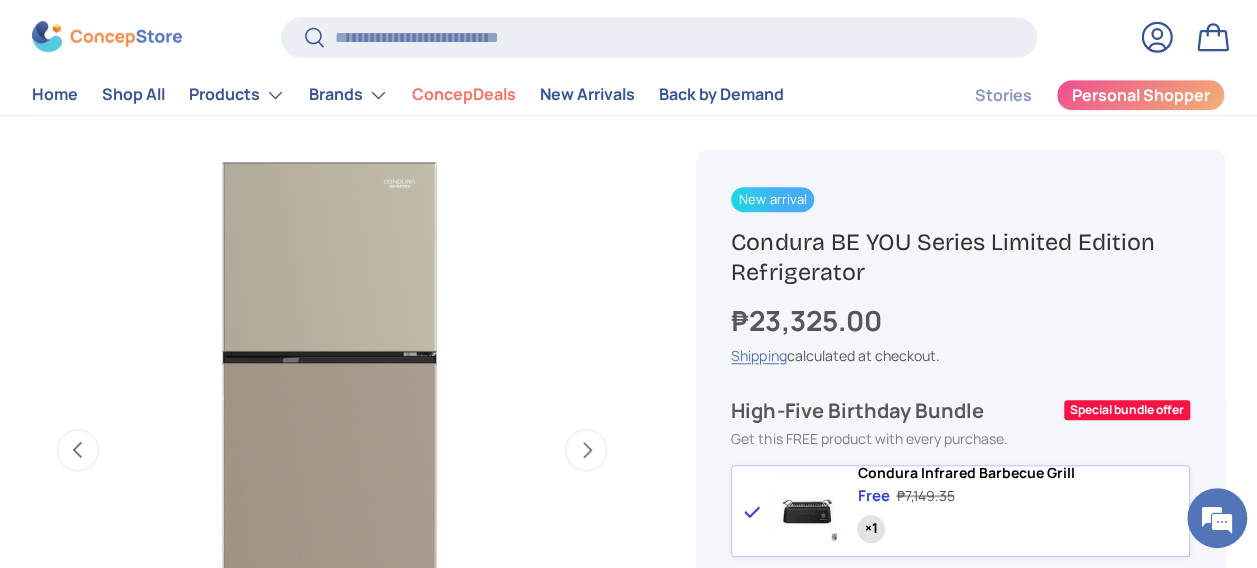 click on "Next" at bounding box center (586, 450) 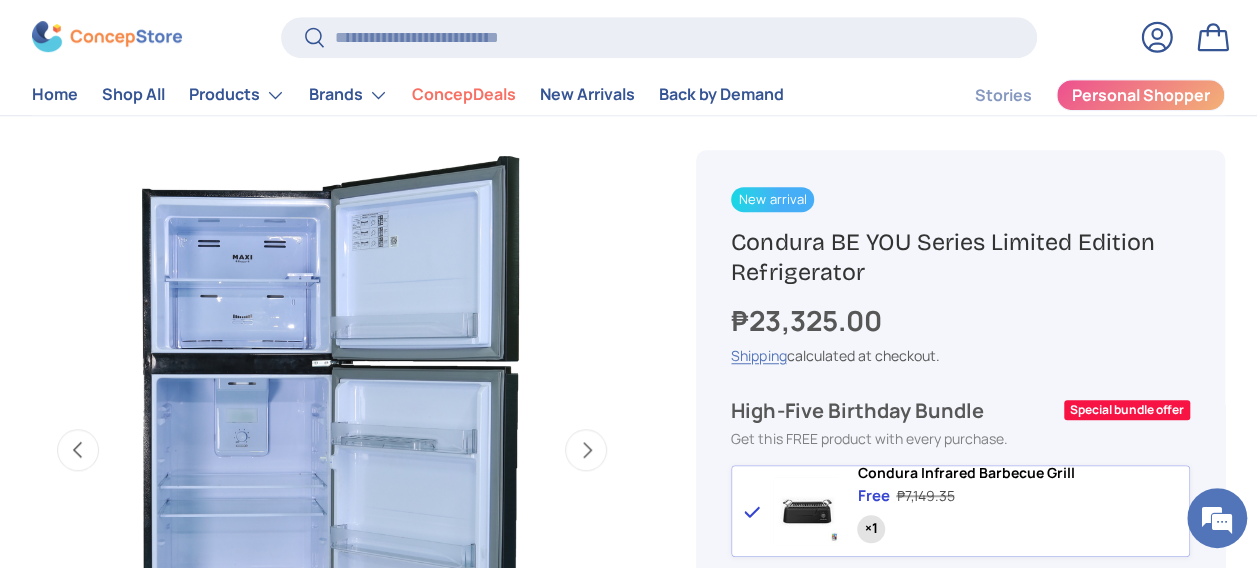 click on "Next" at bounding box center [586, 450] 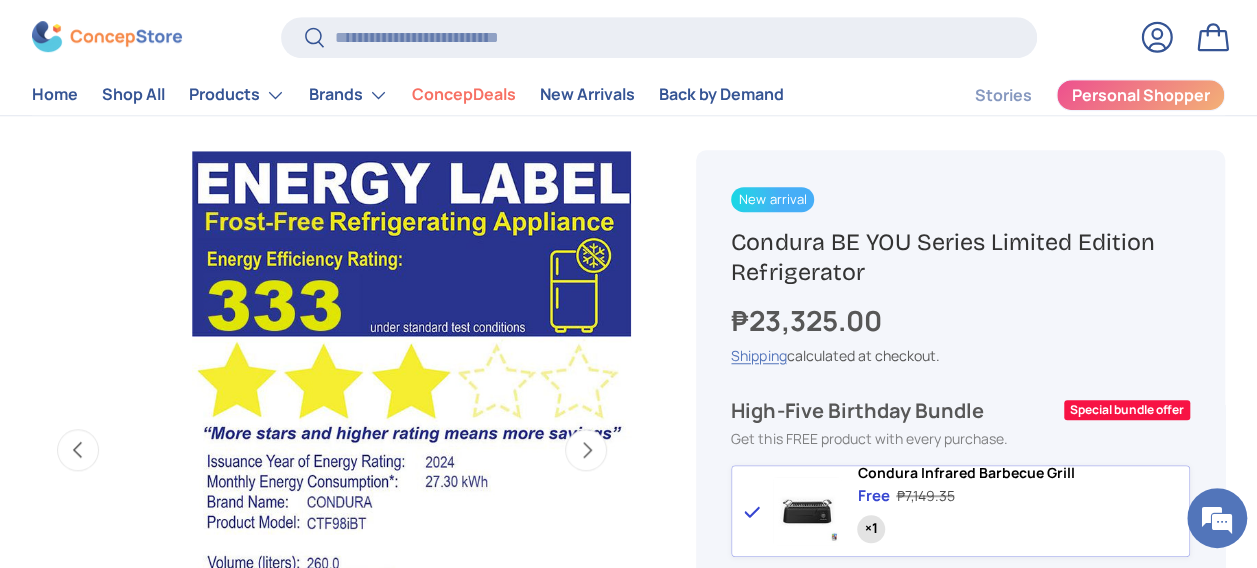 scroll, scrollTop: 0, scrollLeft: 3664, axis: horizontal 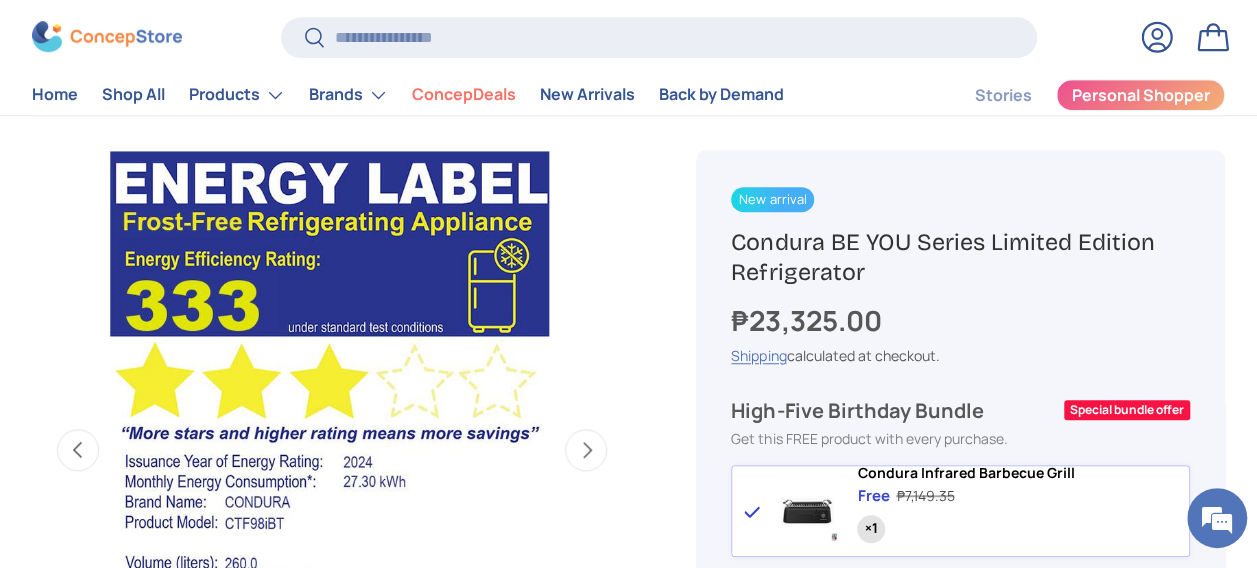 click on "Next" at bounding box center [586, 450] 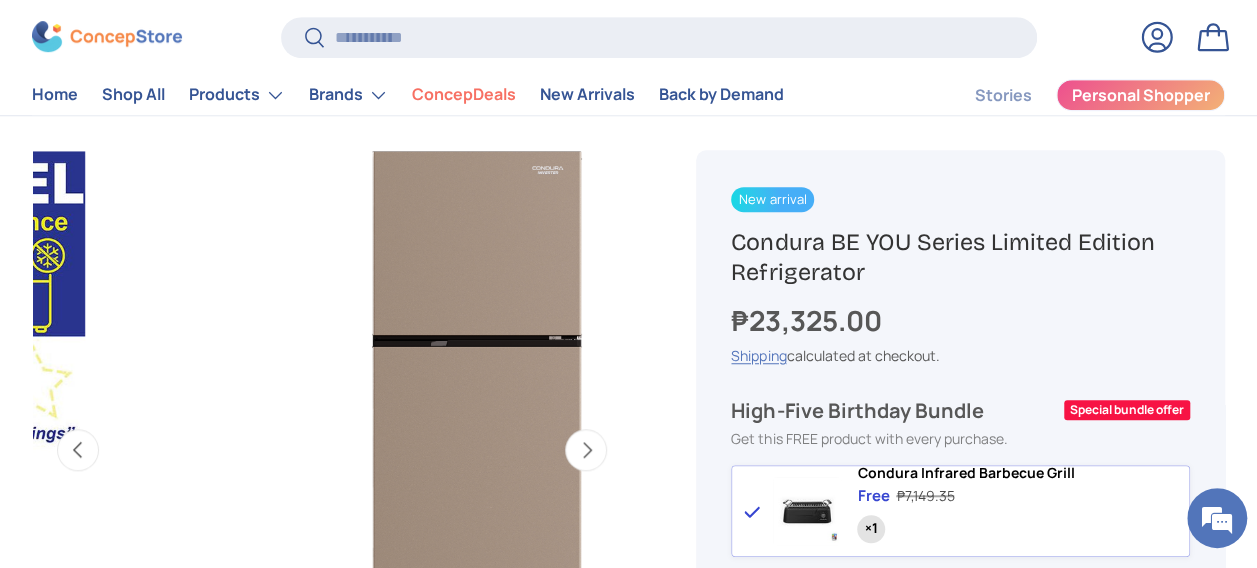 scroll, scrollTop: 0, scrollLeft: 4275, axis: horizontal 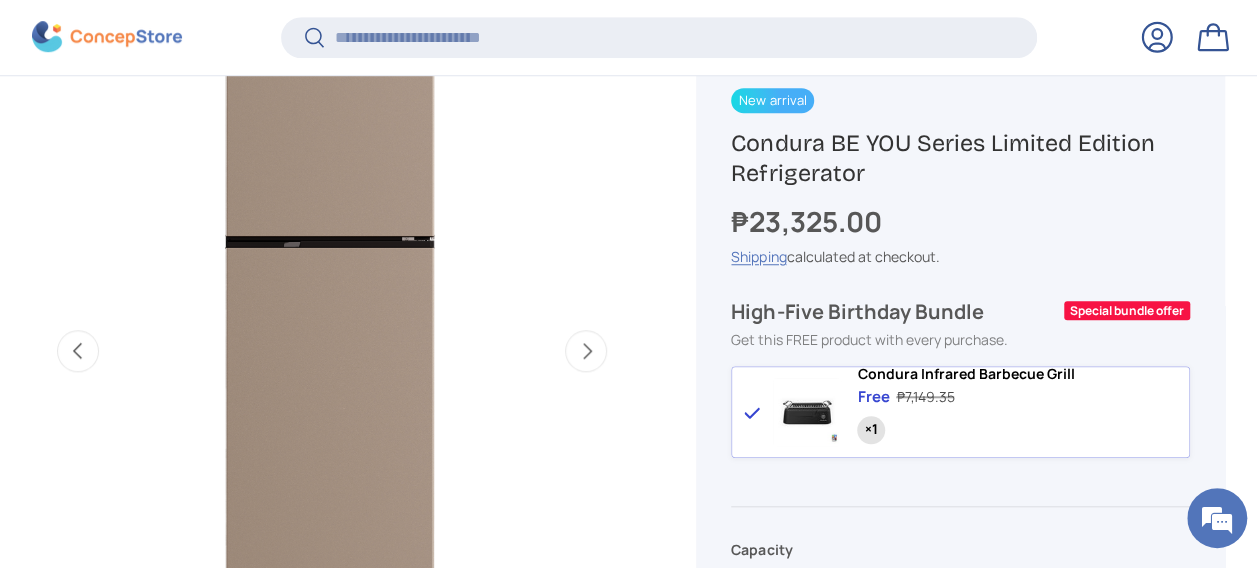 click at bounding box center (107, 37) 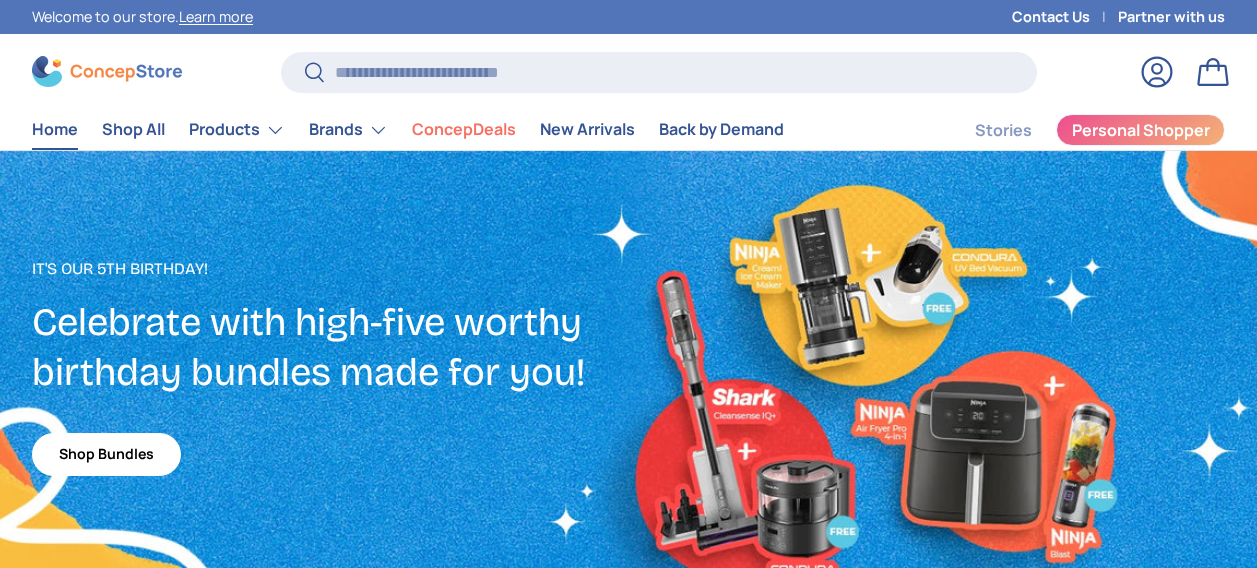 scroll, scrollTop: 0, scrollLeft: 0, axis: both 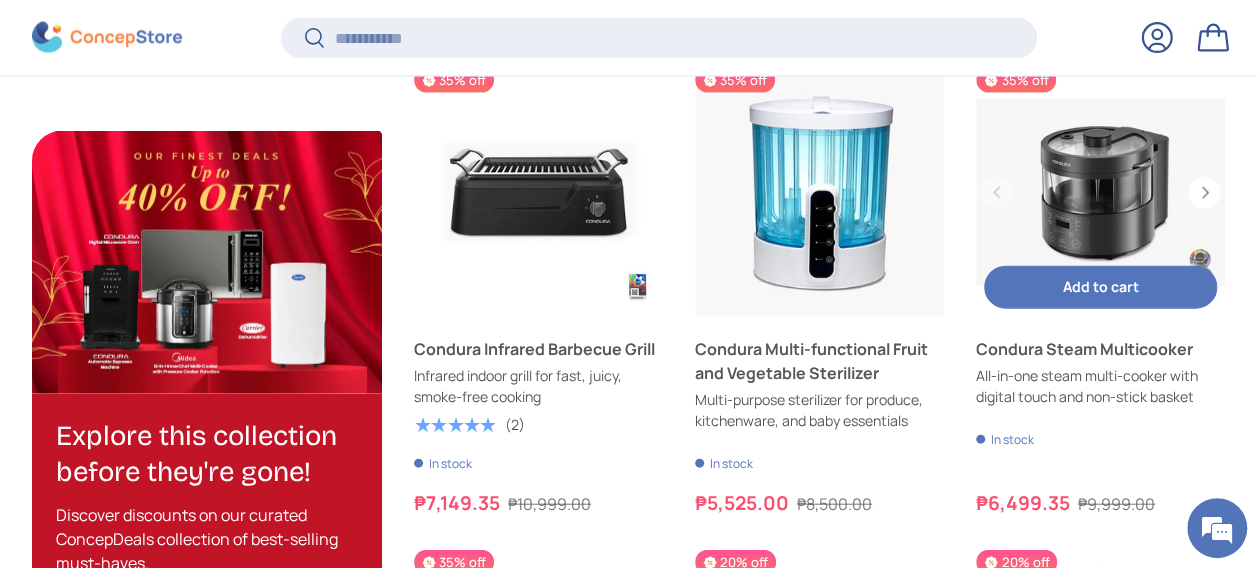 click at bounding box center [1100, 192] 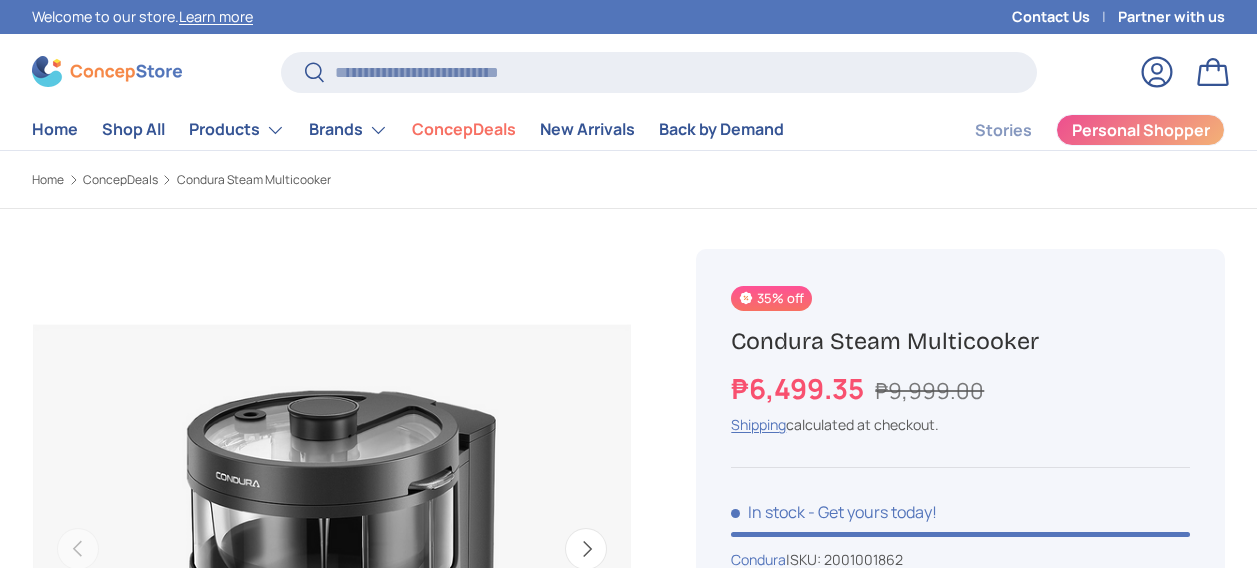 scroll, scrollTop: 0, scrollLeft: 0, axis: both 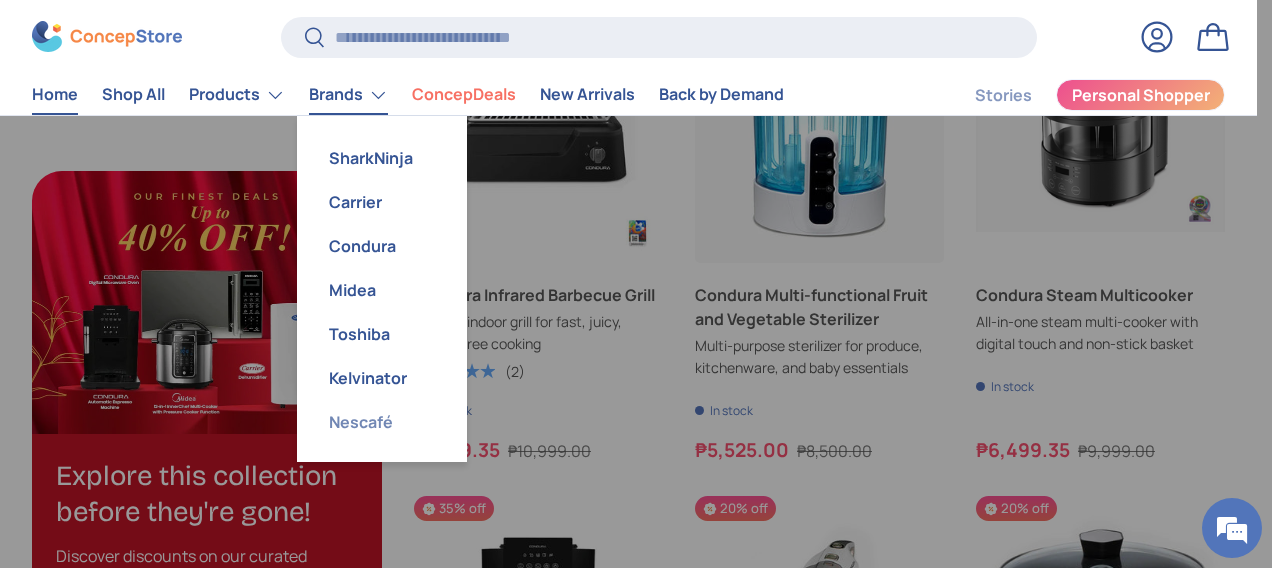 click on "Nescafé" at bounding box center [382, 422] 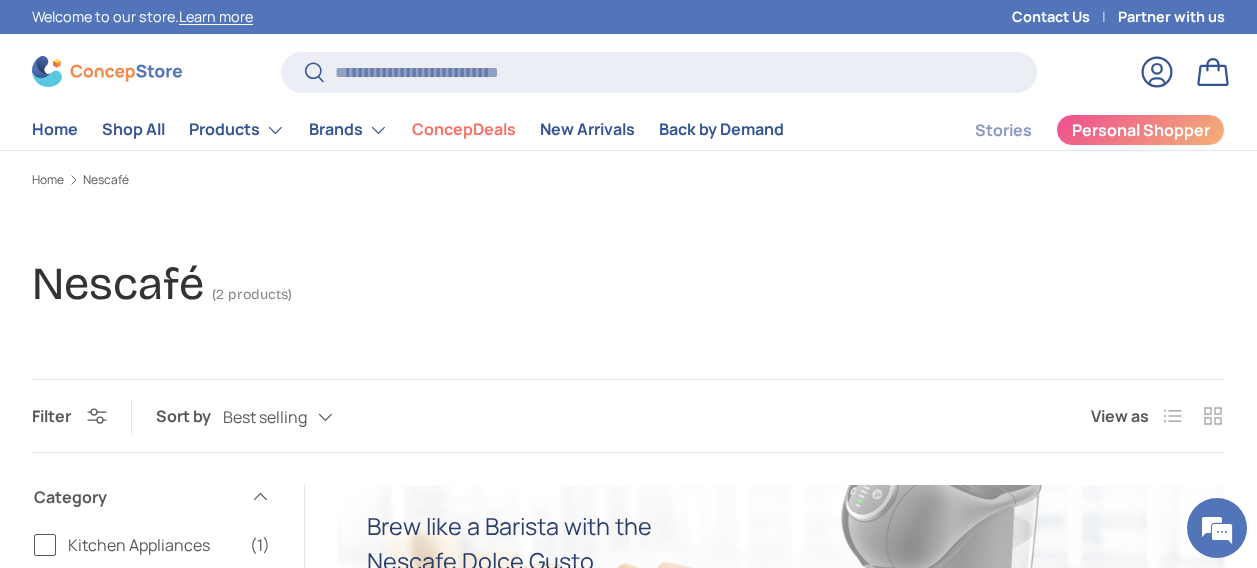 scroll, scrollTop: 0, scrollLeft: 0, axis: both 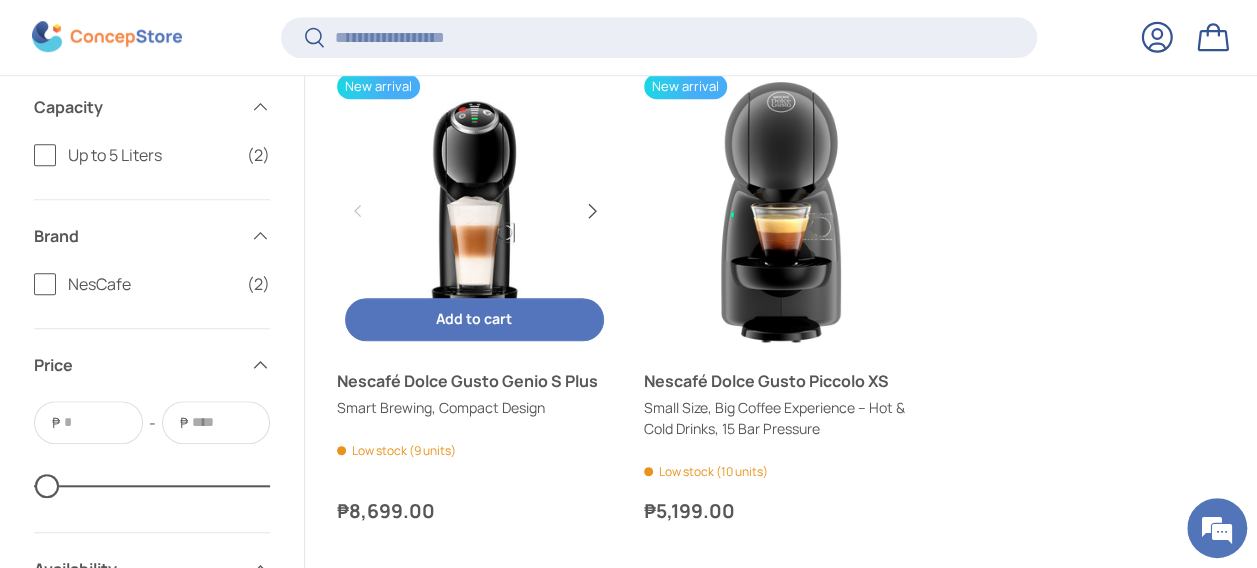 click on "Next" at bounding box center (591, 211) 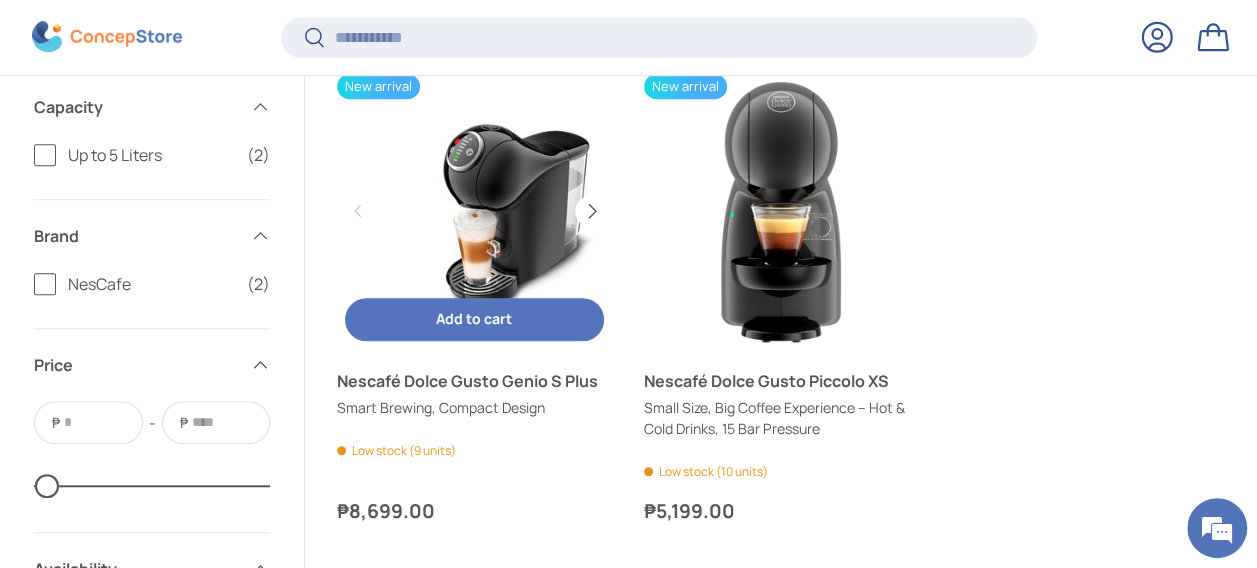 scroll, scrollTop: 0, scrollLeft: 274, axis: horizontal 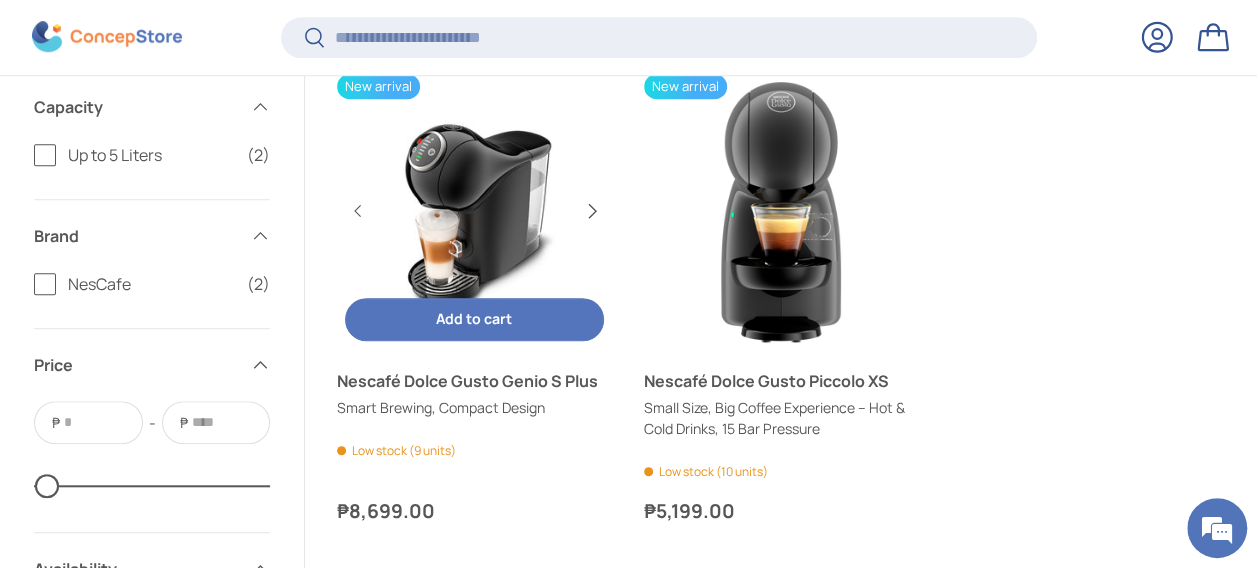 click on "Next" at bounding box center [591, 211] 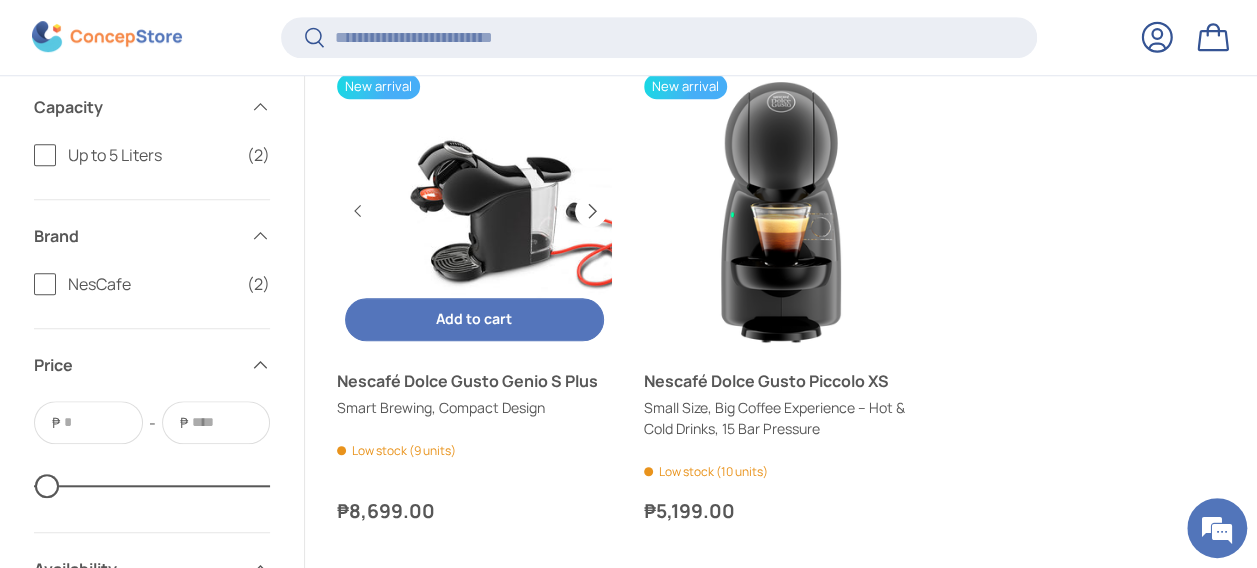 scroll, scrollTop: 0, scrollLeft: 548, axis: horizontal 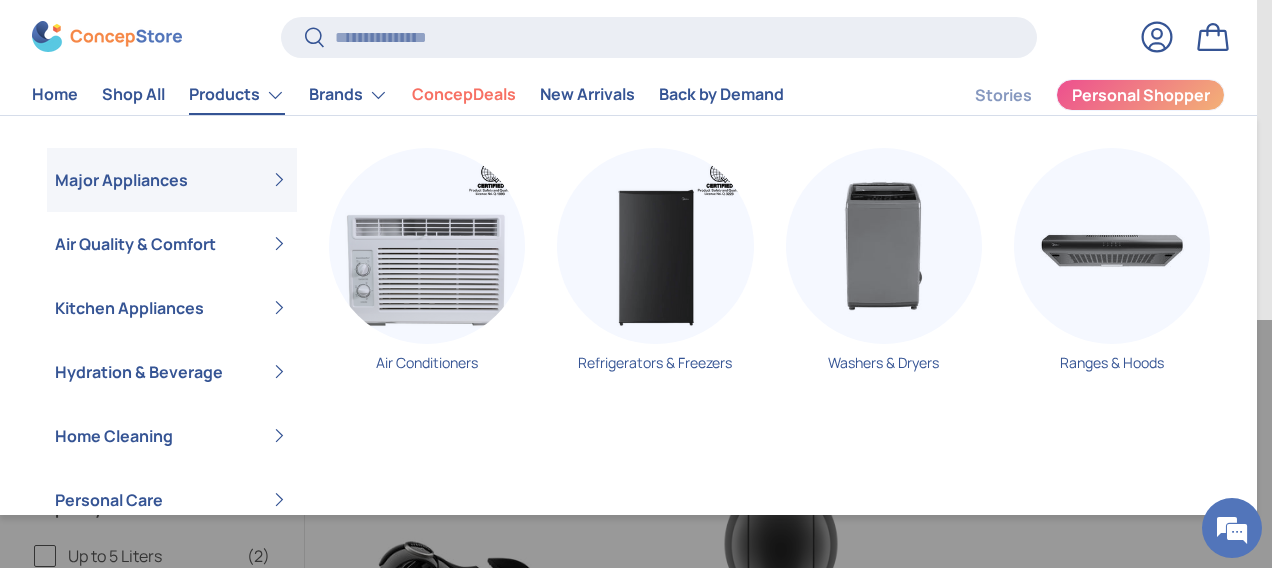 click on "Products" at bounding box center [237, 95] 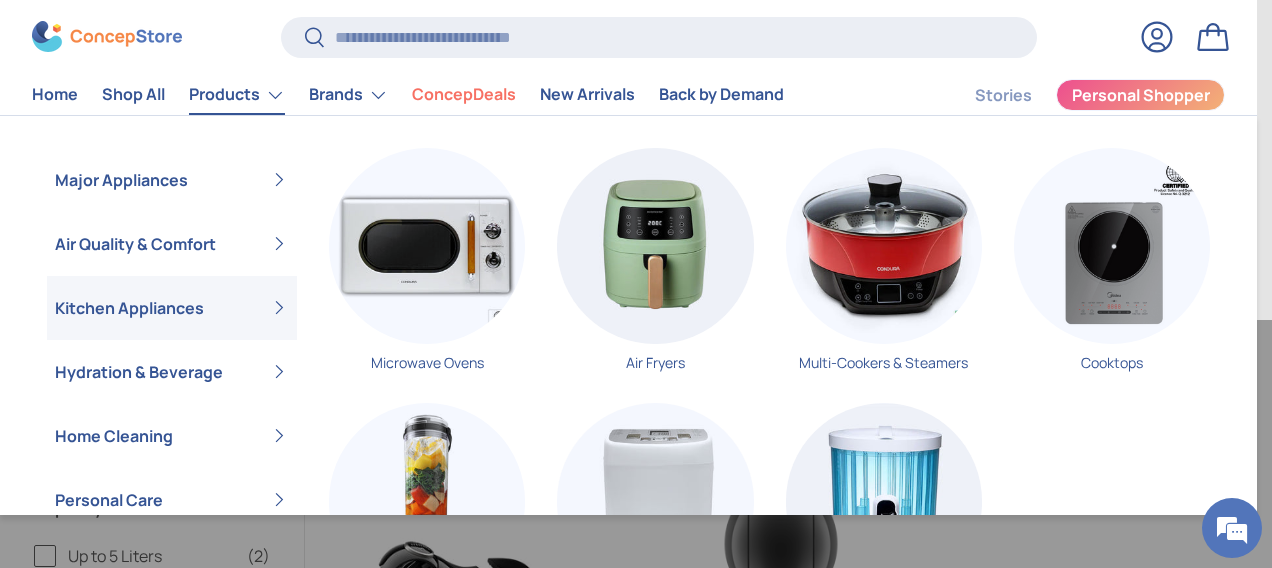 click on "Kitchen Appliances" at bounding box center [172, 308] 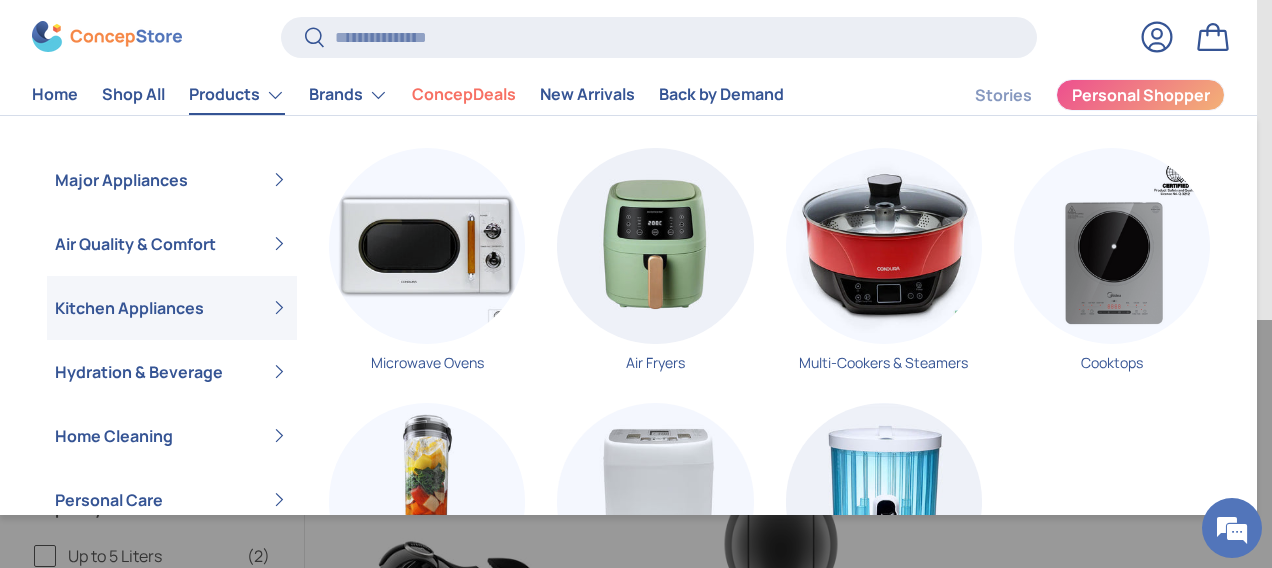 click on "Kitchen Appliances" at bounding box center (172, 308) 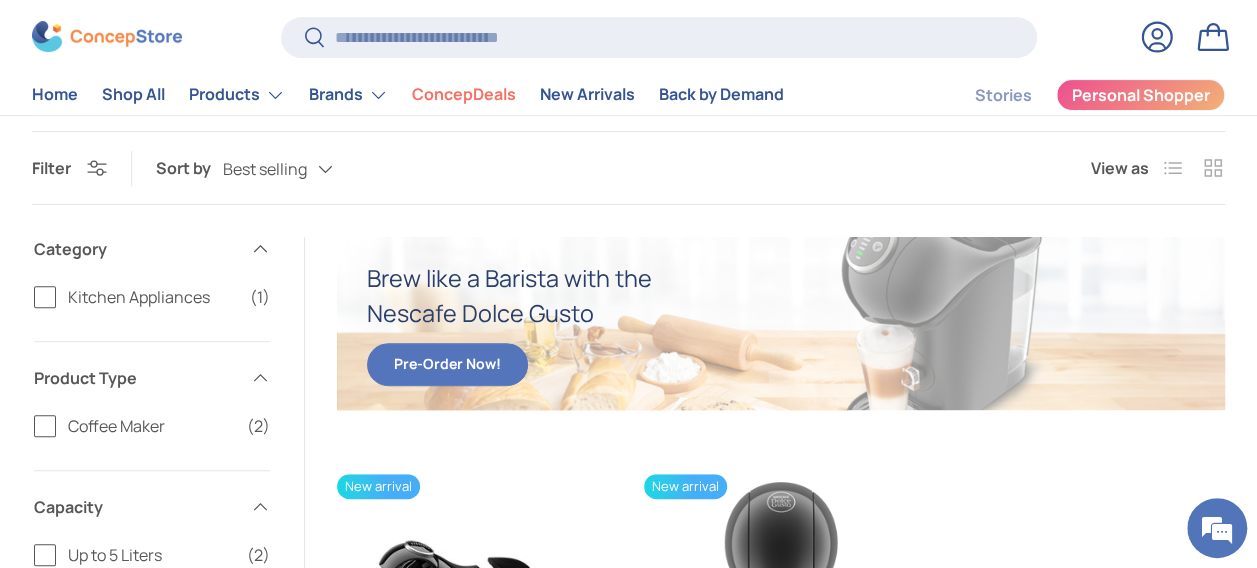 scroll, scrollTop: 0, scrollLeft: 548, axis: horizontal 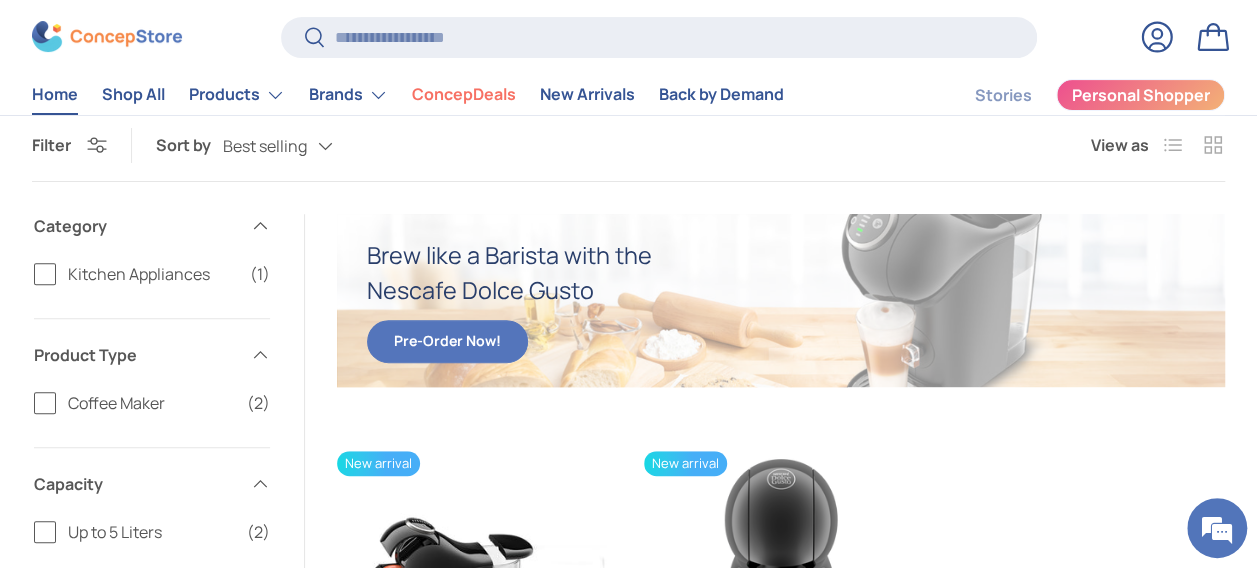 click on "Home" at bounding box center [55, 95] 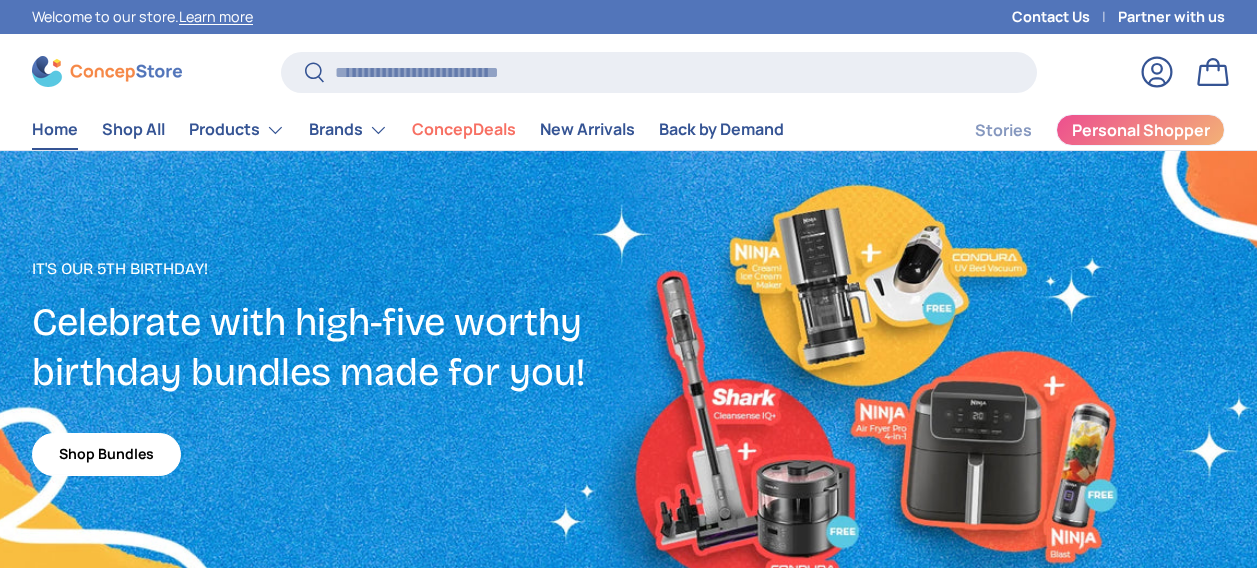 scroll, scrollTop: 63, scrollLeft: 0, axis: vertical 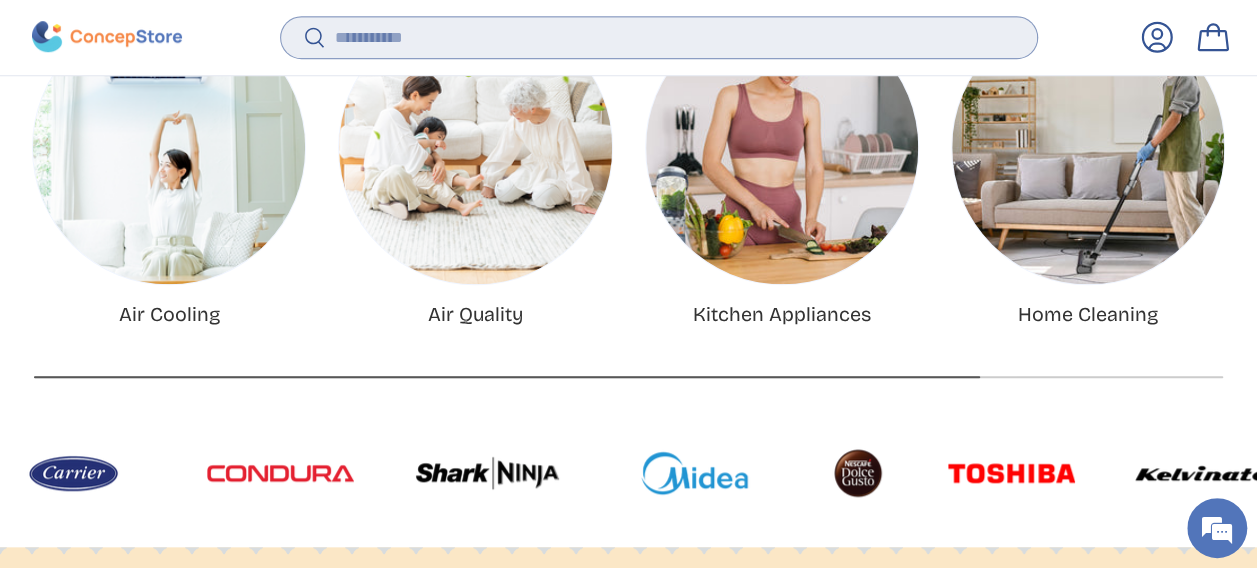 click on "Search" at bounding box center [659, 37] 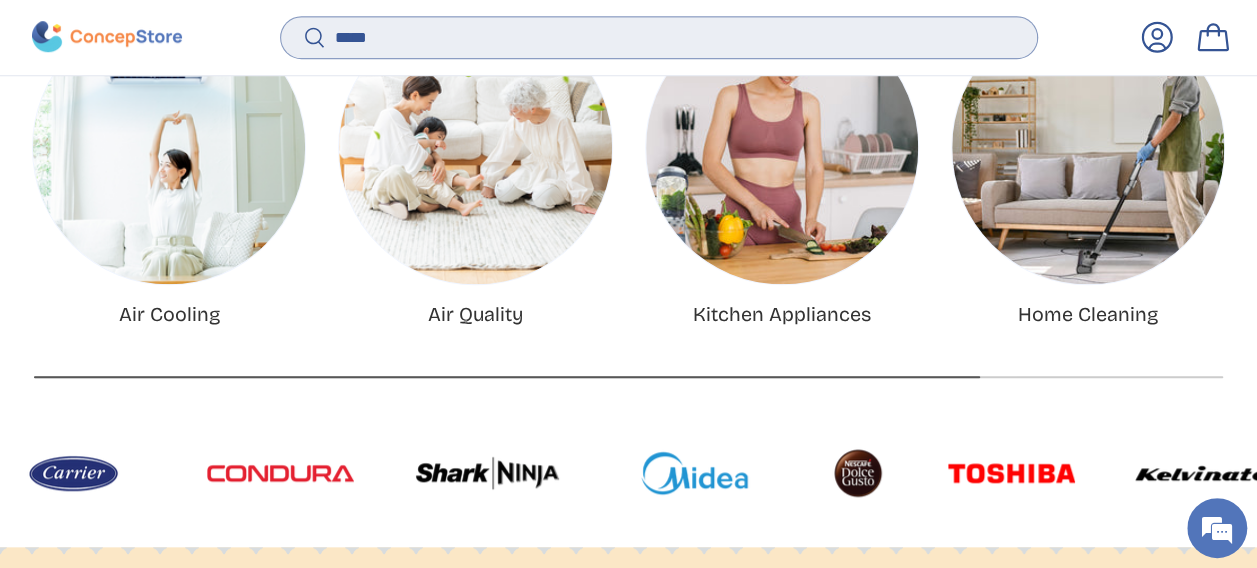 scroll, scrollTop: 4226, scrollLeft: 7974, axis: both 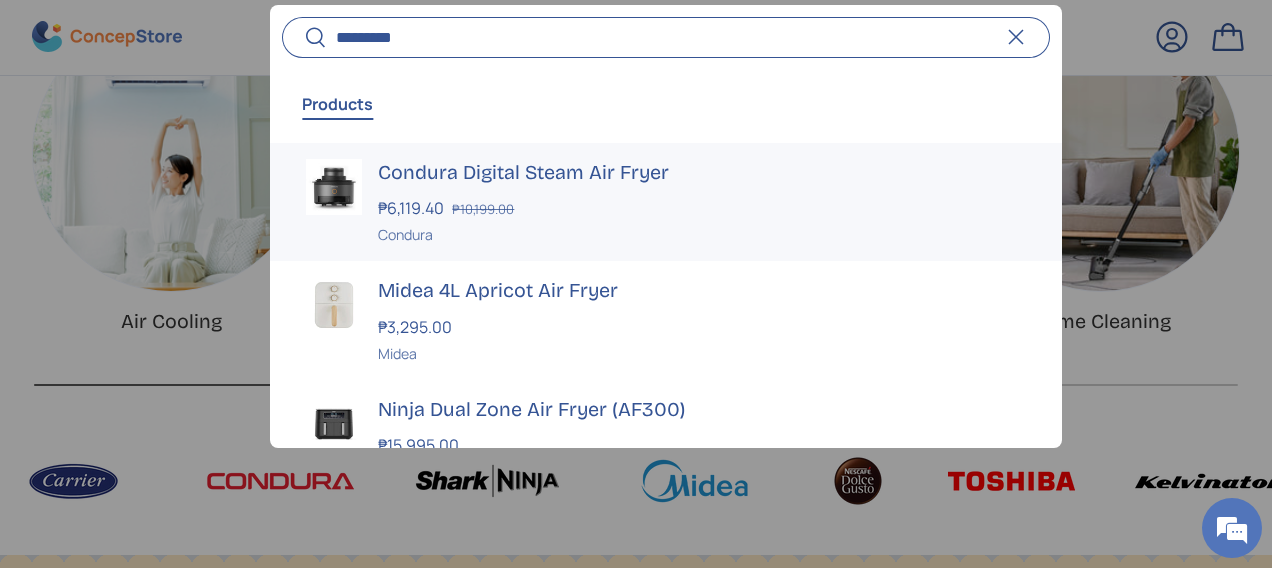type on "*********" 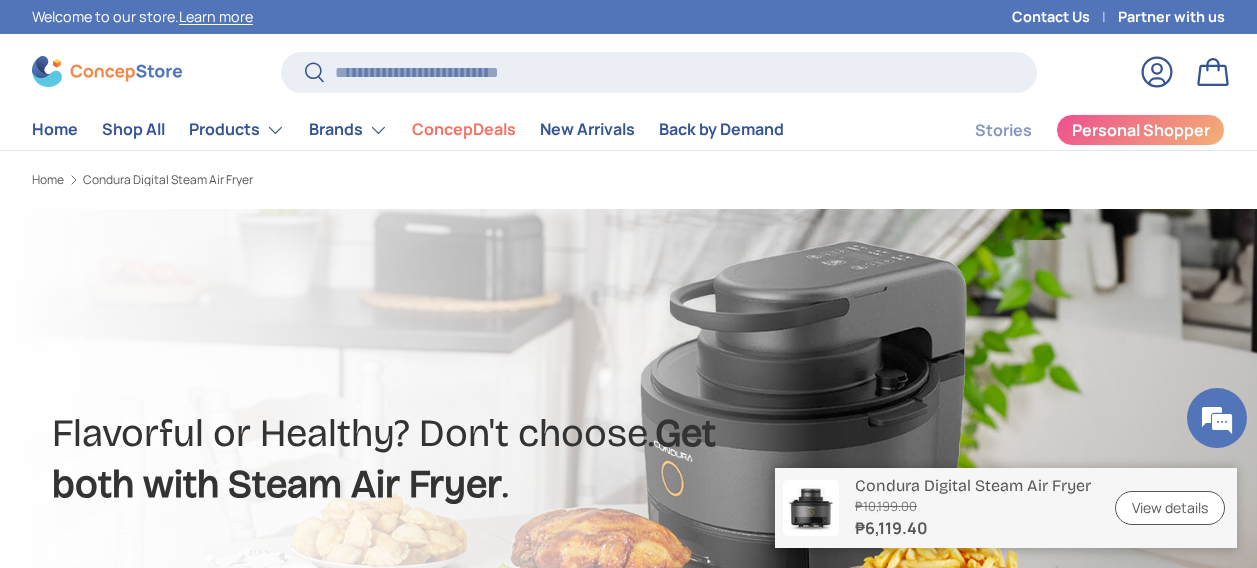 scroll, scrollTop: 200, scrollLeft: 0, axis: vertical 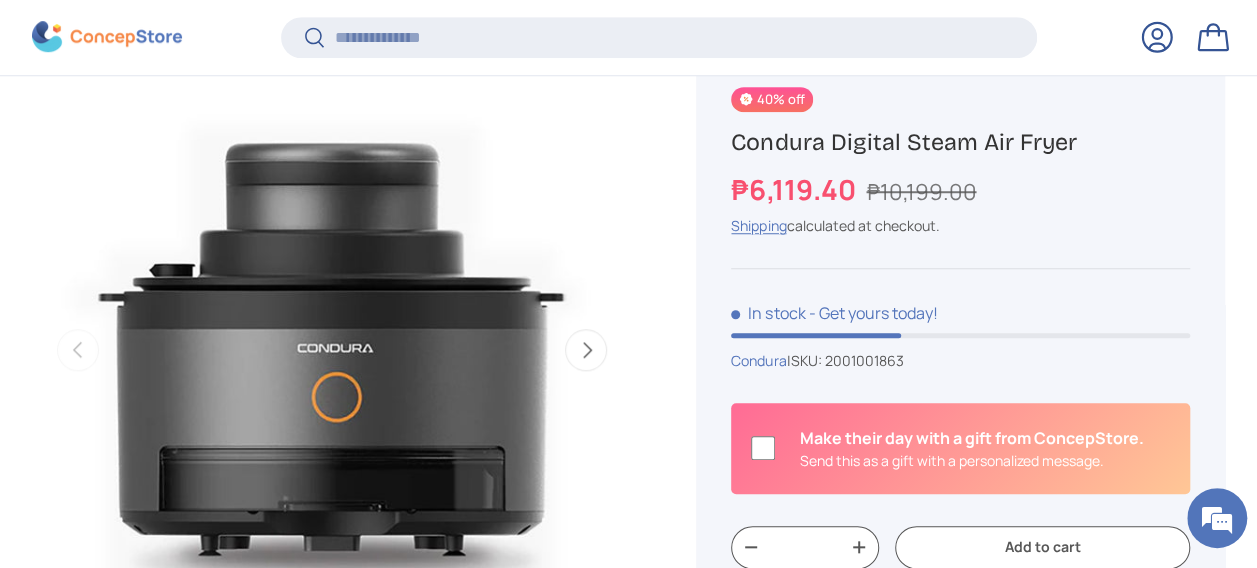 click on "Next" at bounding box center [586, 350] 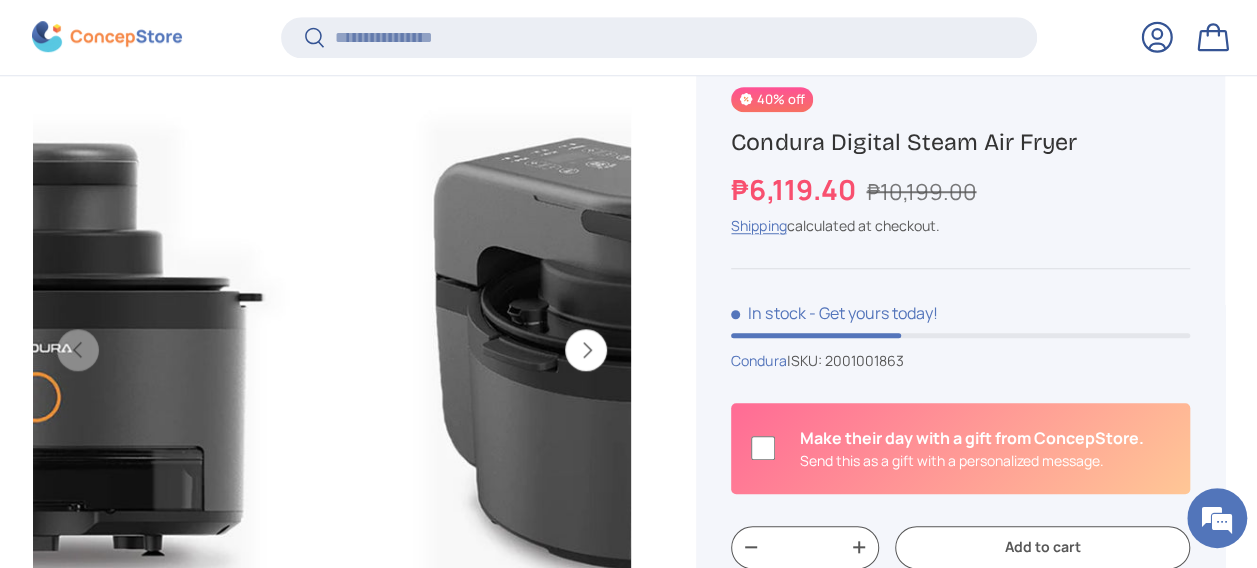 scroll, scrollTop: 0, scrollLeft: 528, axis: horizontal 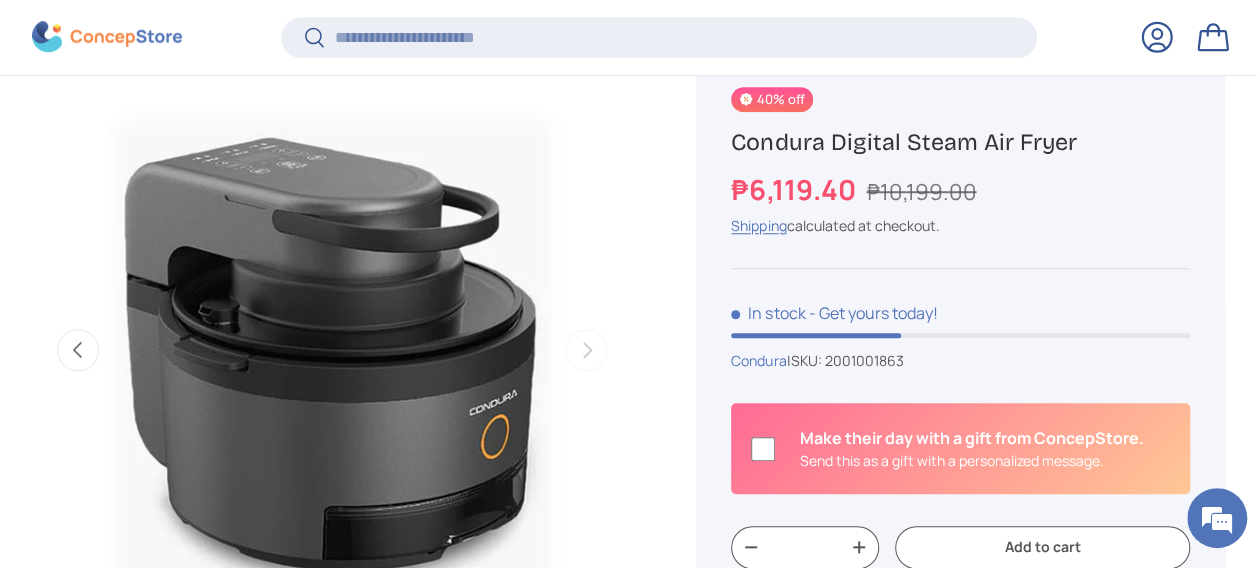click on "Previous" at bounding box center [78, 350] 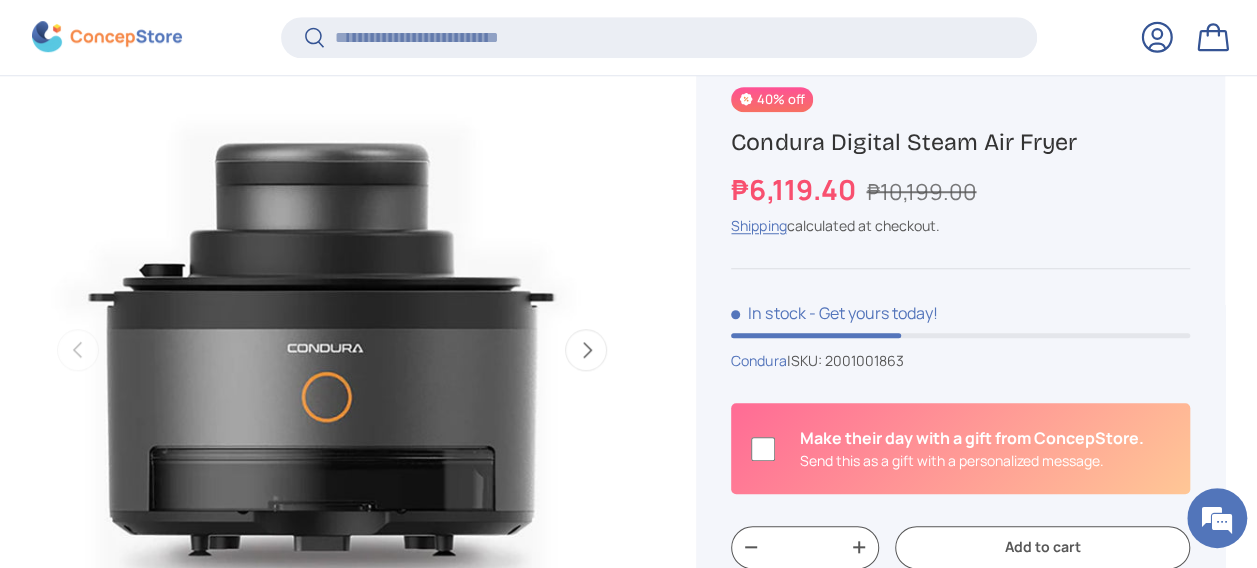 scroll, scrollTop: 0, scrollLeft: 0, axis: both 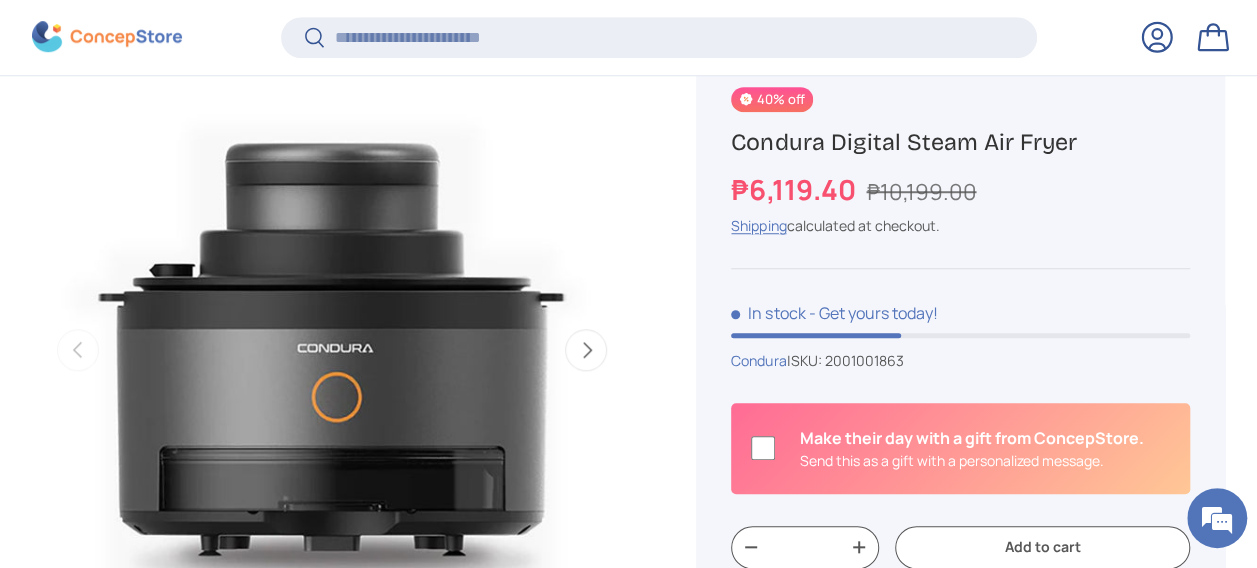 click on "Next" at bounding box center (586, 350) 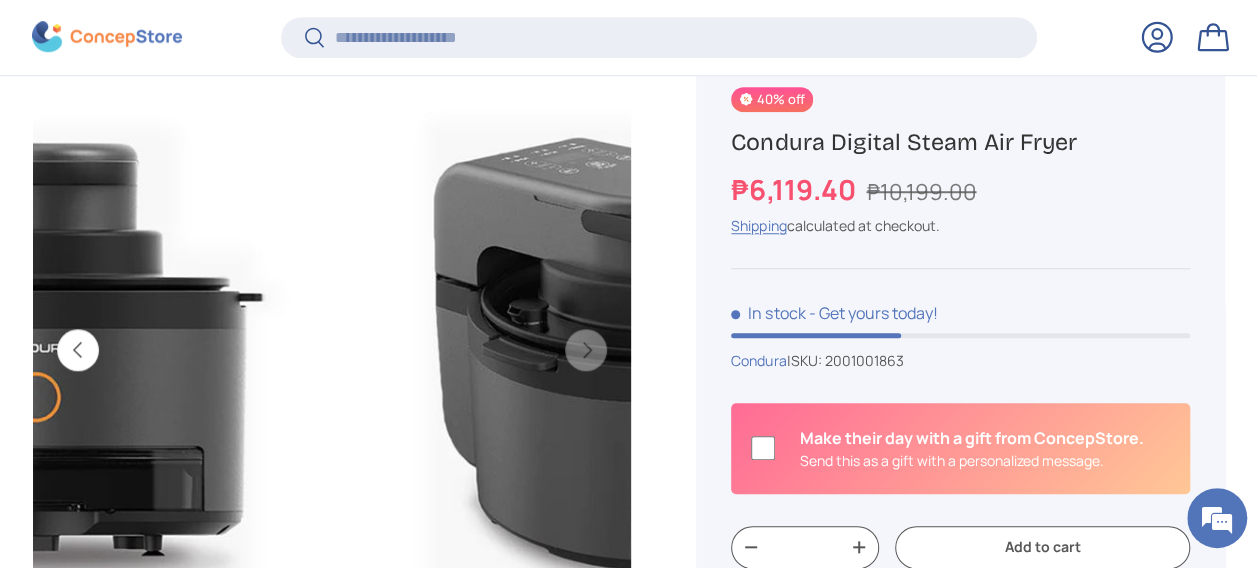 scroll, scrollTop: 0, scrollLeft: 610, axis: horizontal 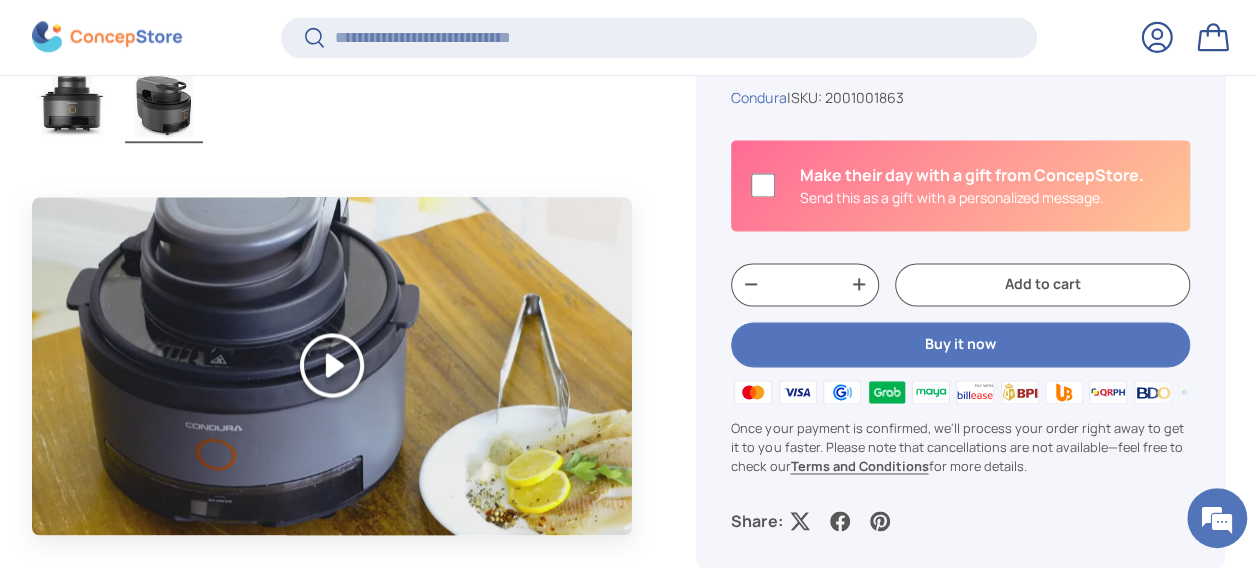 click on "Play" at bounding box center [332, 365] 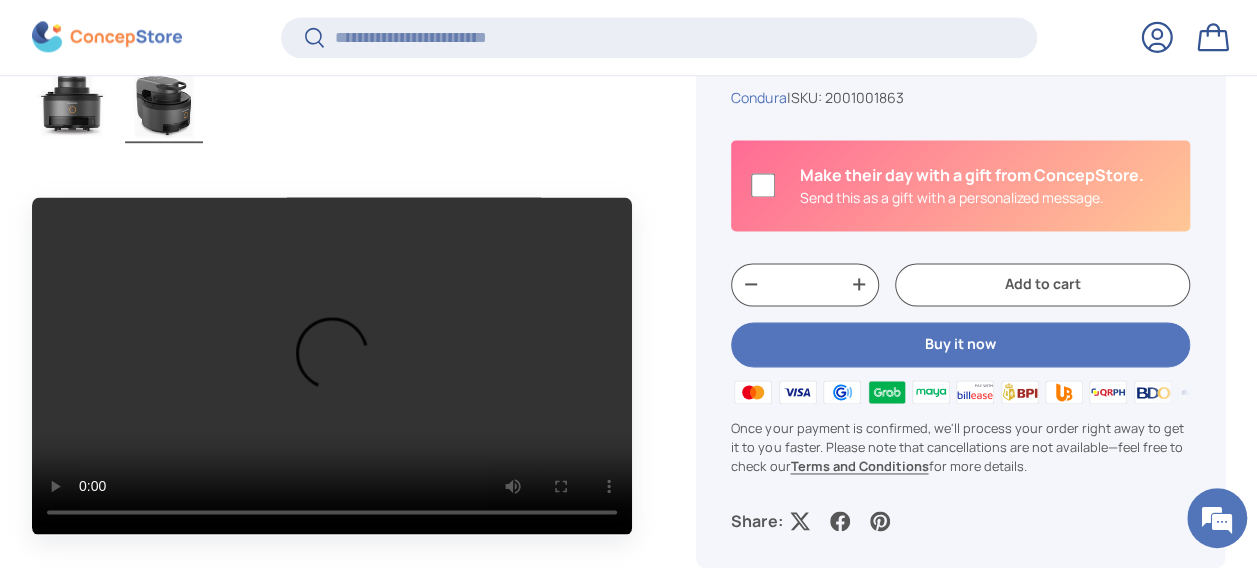 scroll, scrollTop: 0, scrollLeft: 573, axis: horizontal 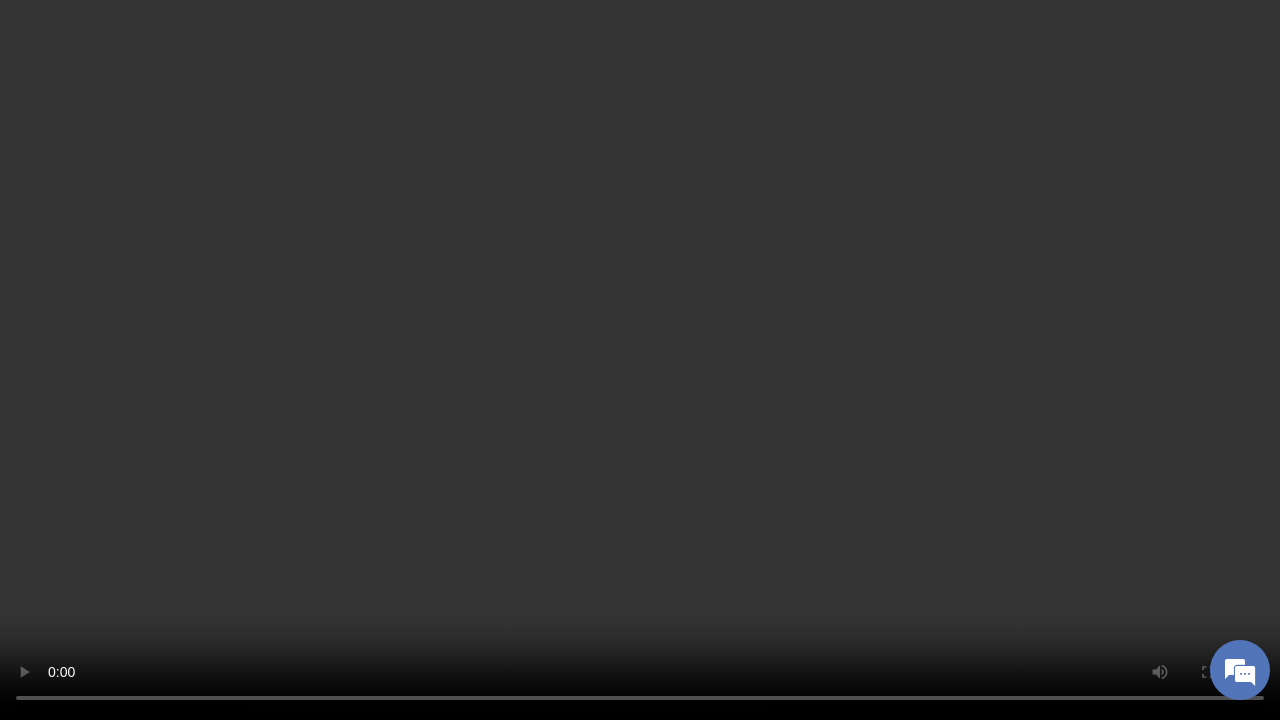 click at bounding box center (640, 360) 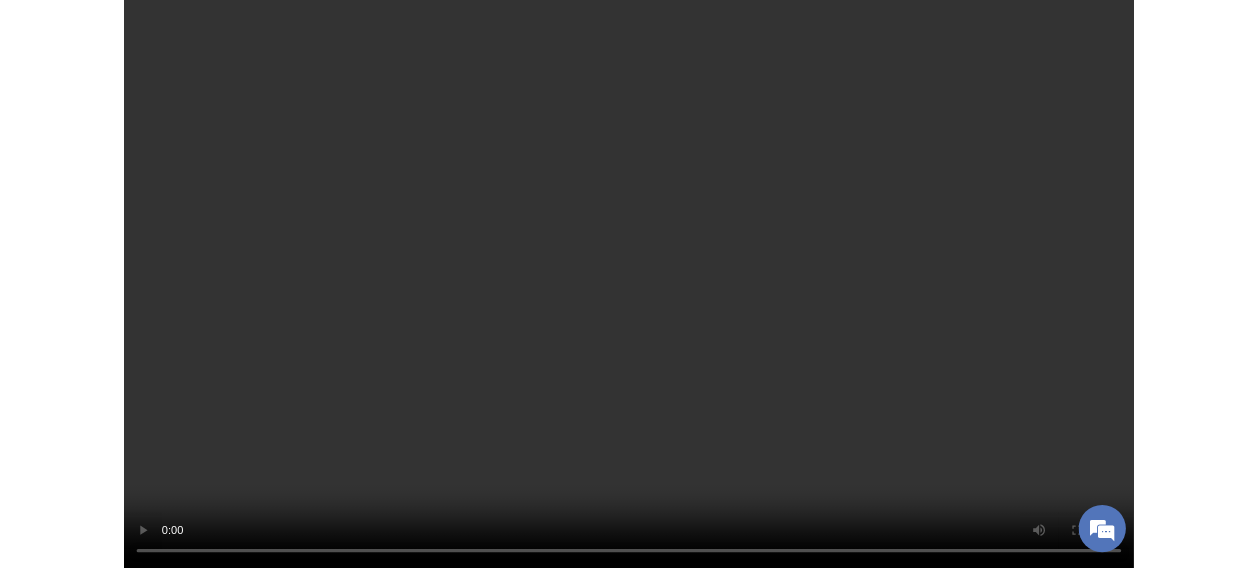 scroll, scrollTop: 0, scrollLeft: 610, axis: horizontal 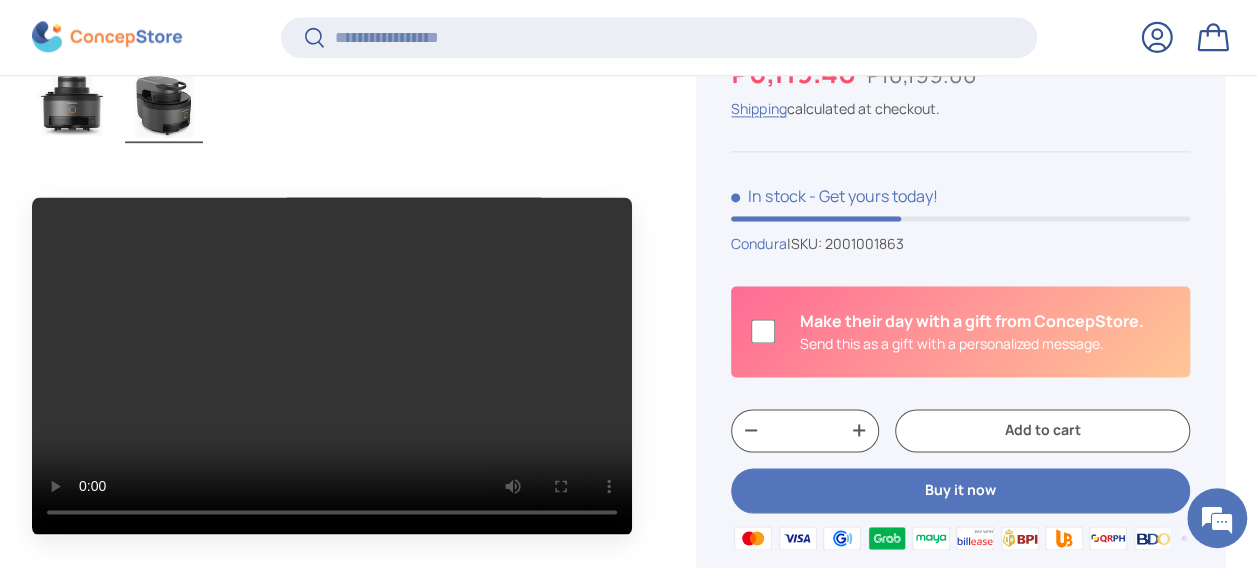 click at bounding box center [332, 365] 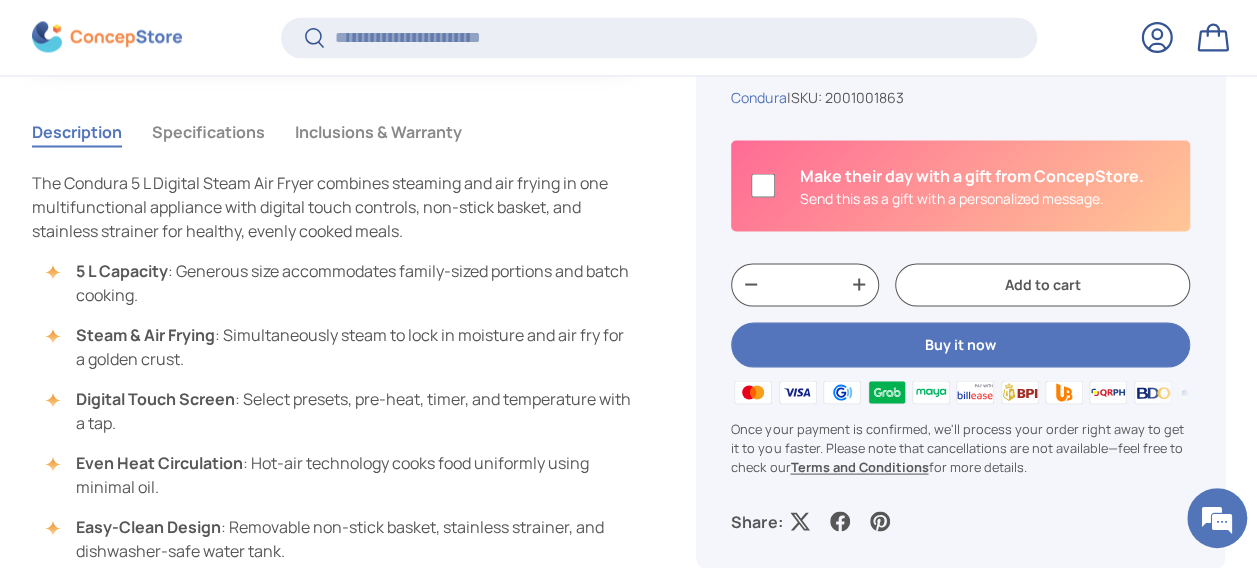 scroll, scrollTop: 1795, scrollLeft: 0, axis: vertical 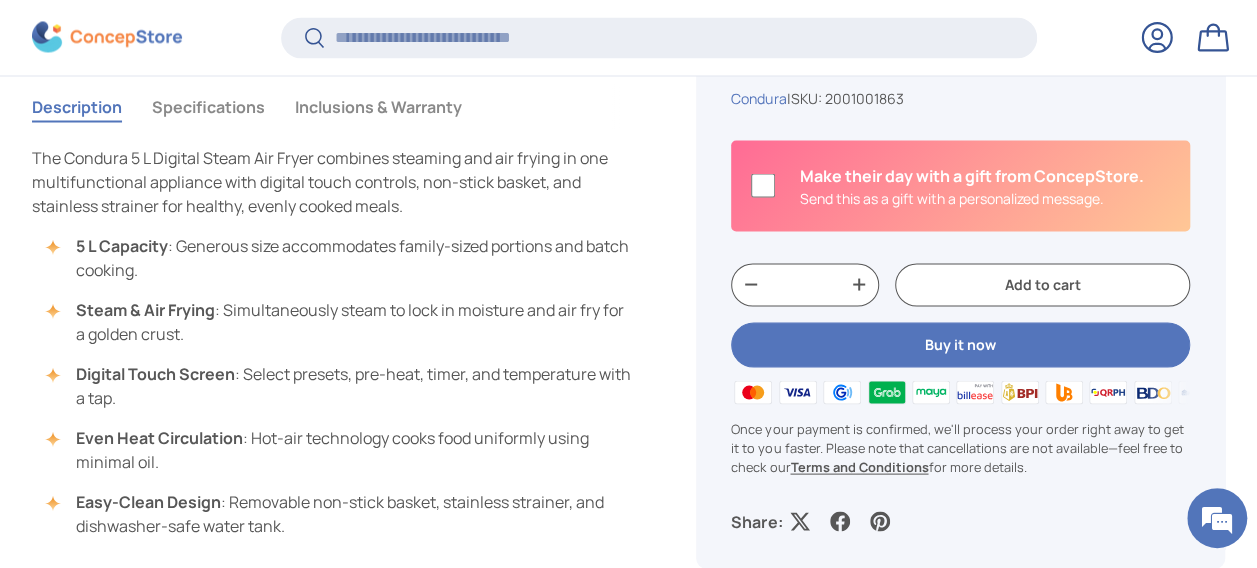 drag, startPoint x: 286, startPoint y: 382, endPoint x: 360, endPoint y: 442, distance: 95.26804 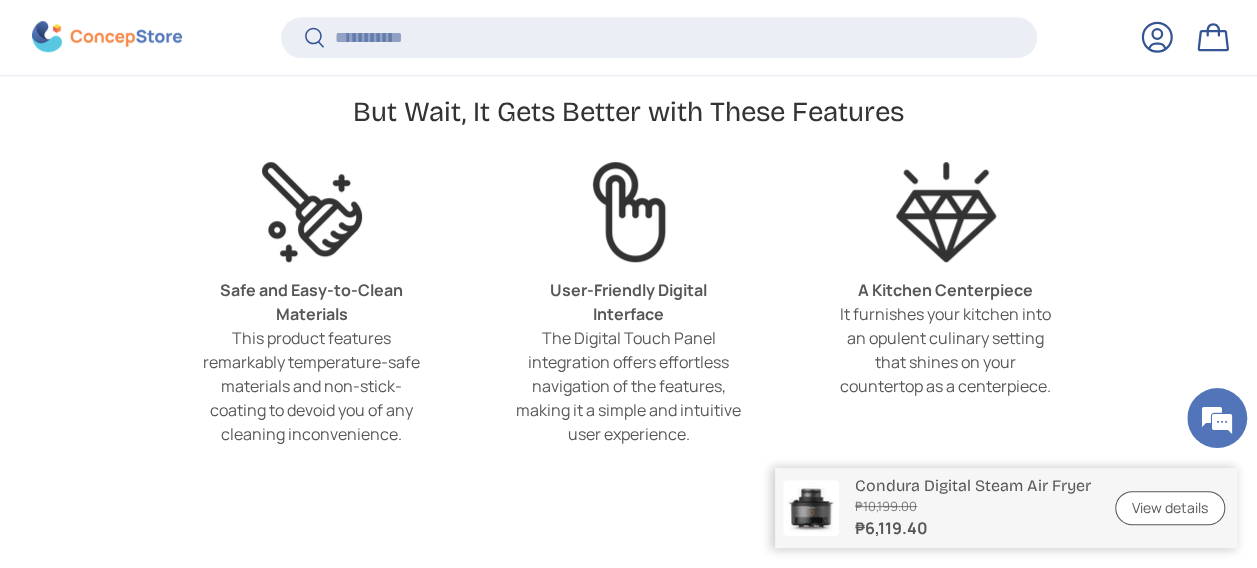 scroll, scrollTop: 4495, scrollLeft: 0, axis: vertical 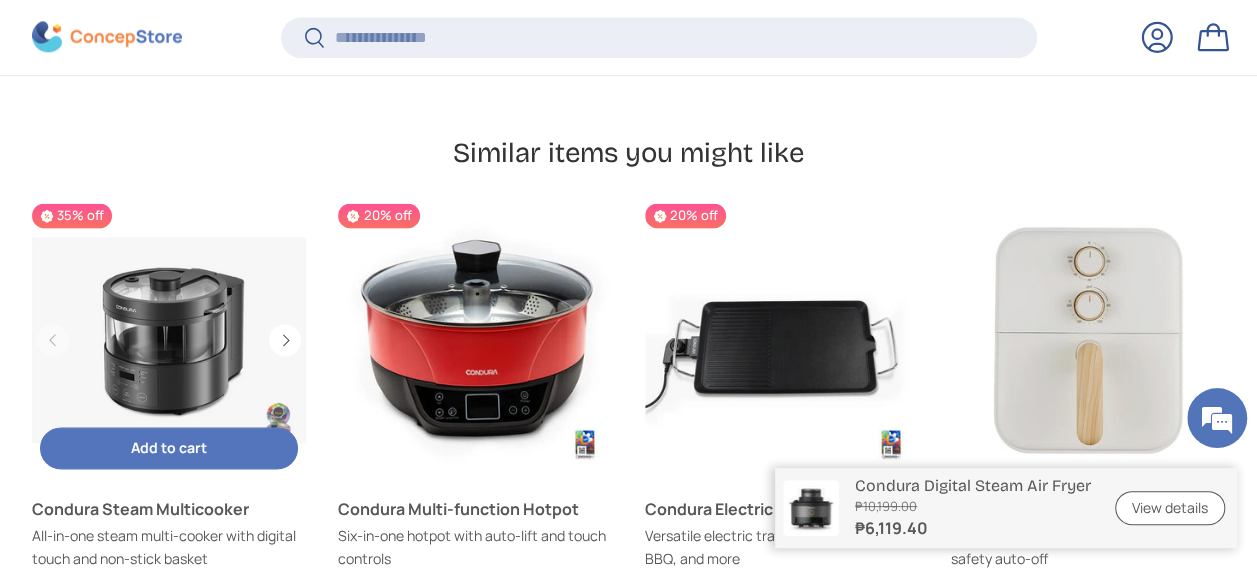 click at bounding box center [169, 340] 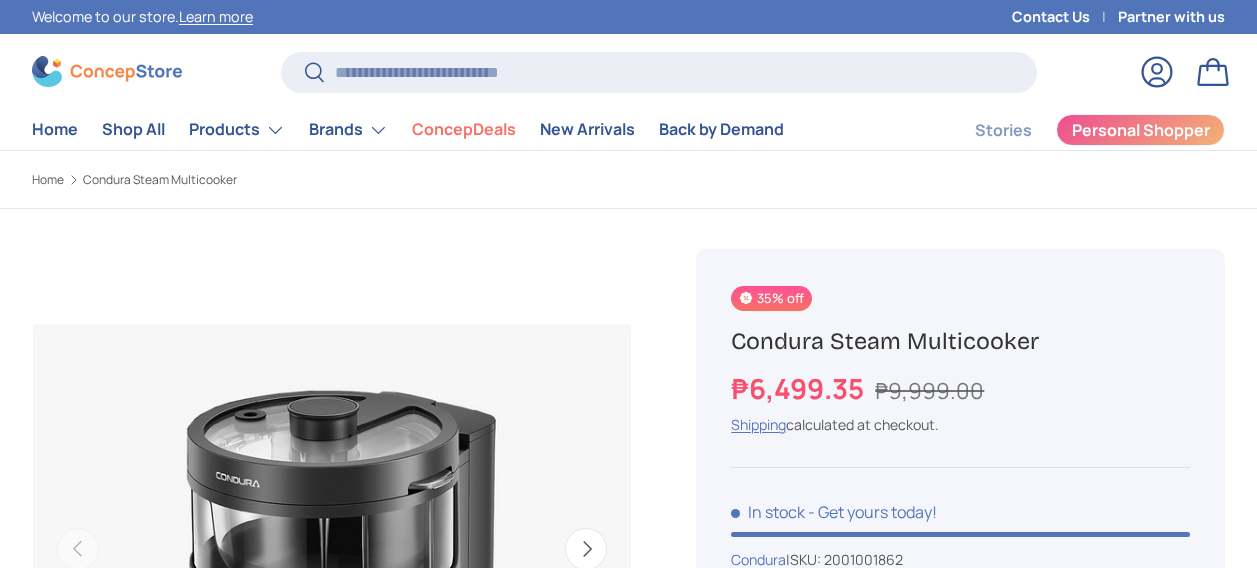 scroll, scrollTop: 0, scrollLeft: 0, axis: both 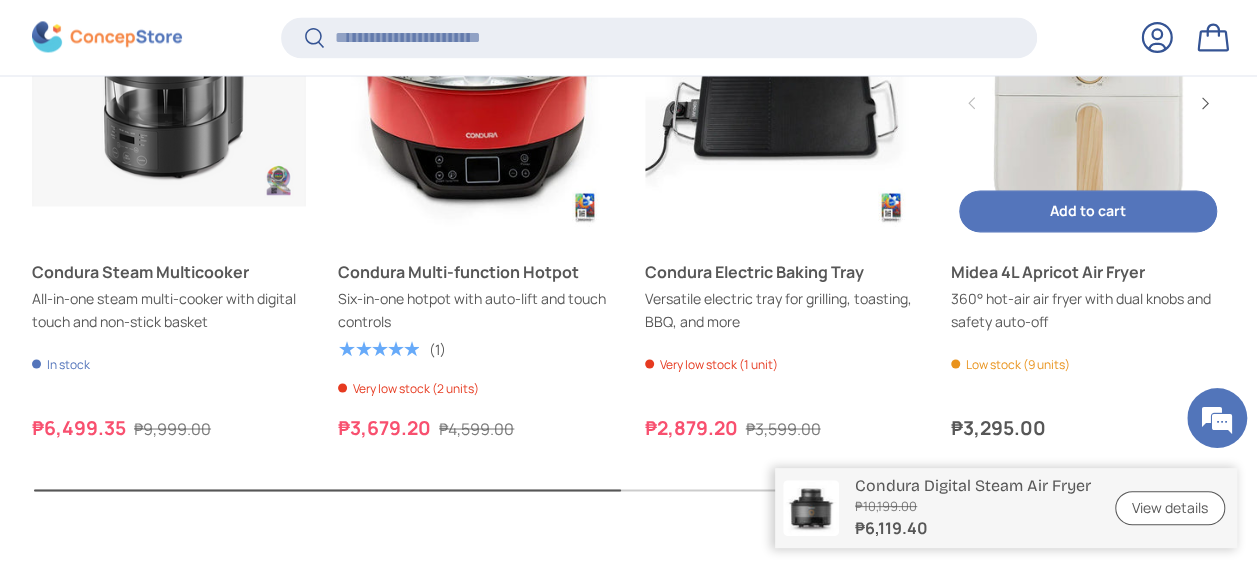 click at bounding box center (1088, 103) 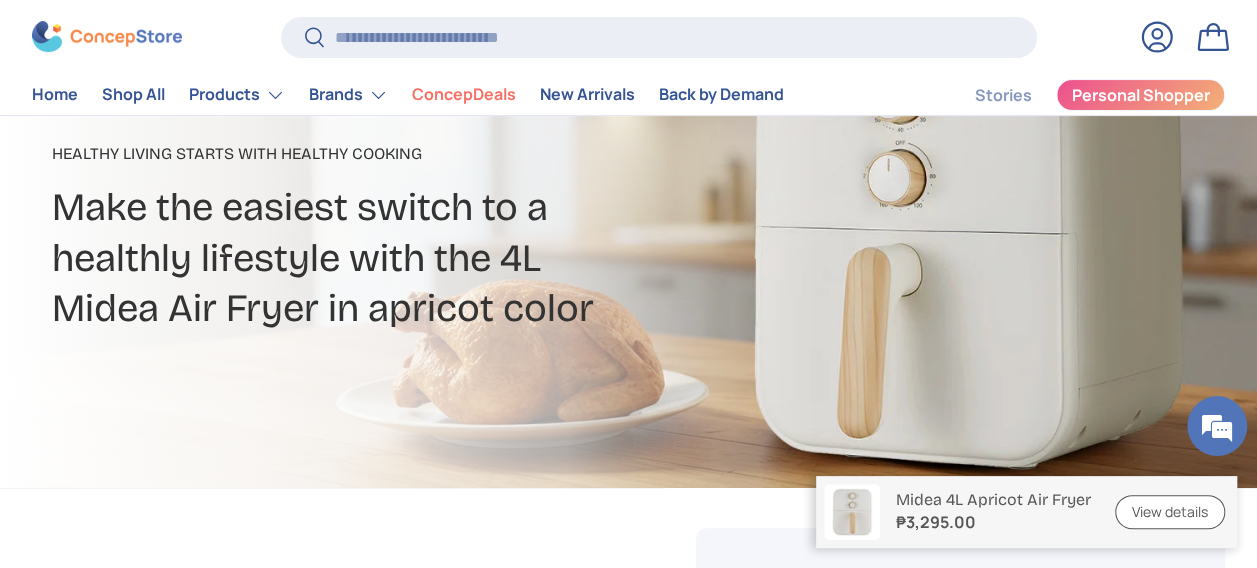 scroll, scrollTop: 0, scrollLeft: 0, axis: both 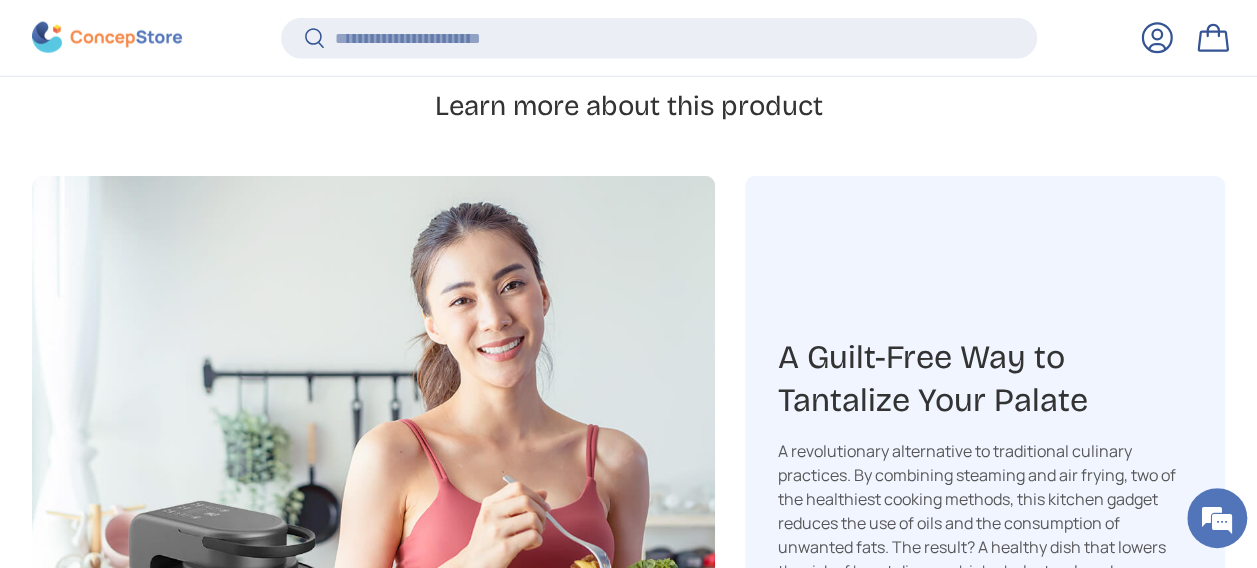 drag, startPoint x: 0, startPoint y: 0, endPoint x: 57, endPoint y: 149, distance: 159.53056 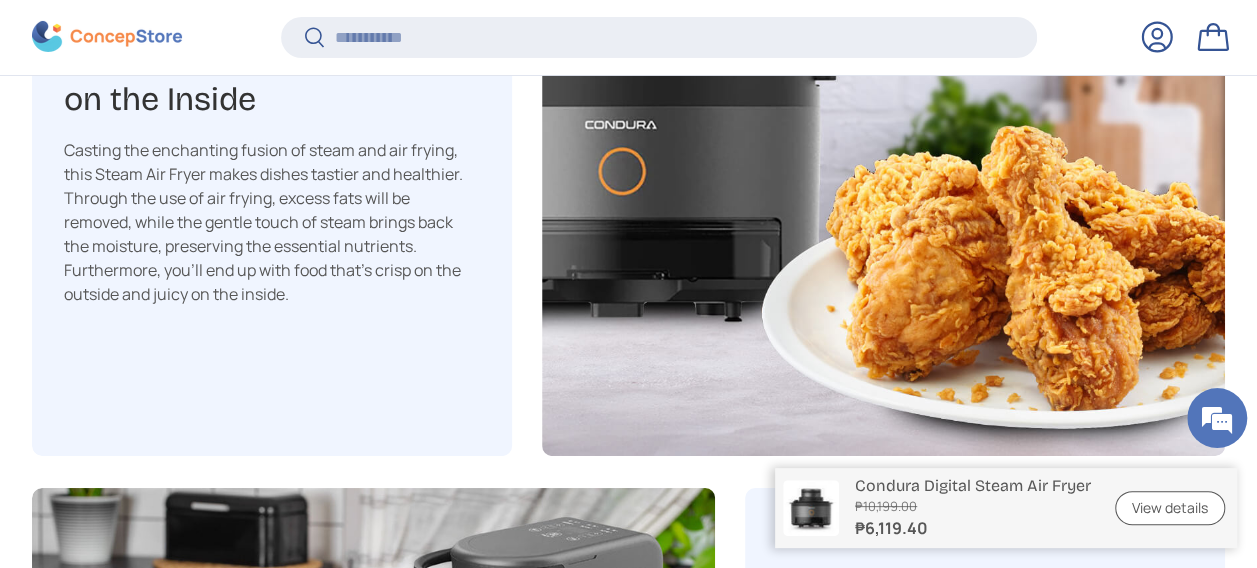 scroll, scrollTop: 3495, scrollLeft: 0, axis: vertical 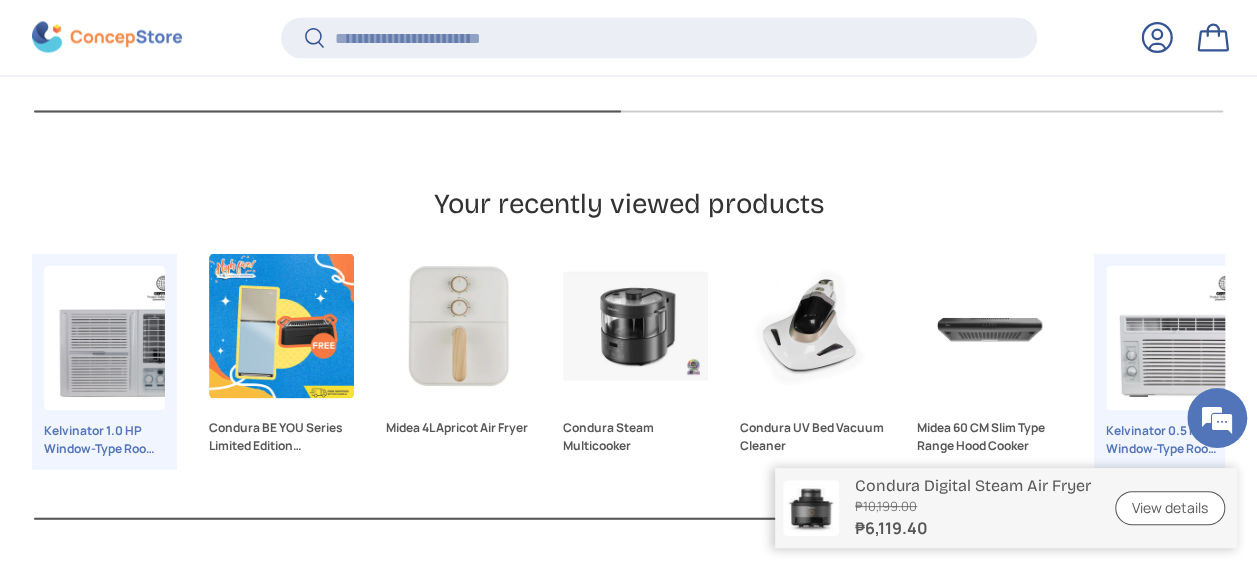 click on "Next" at bounding box center (0, 0) 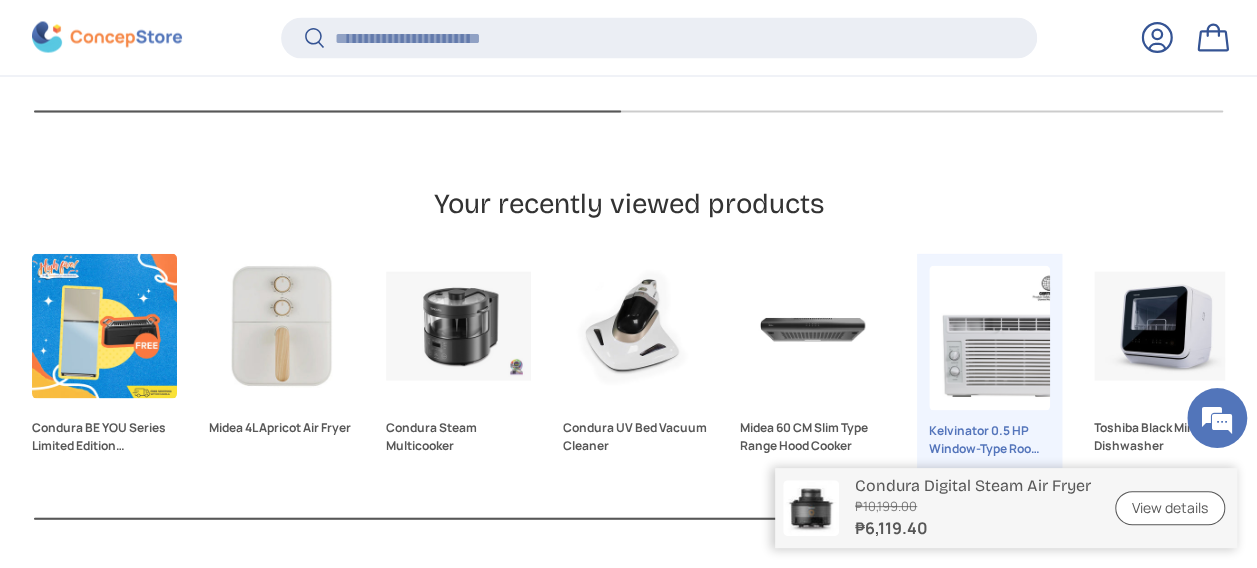 click on "Next" at bounding box center [0, 0] 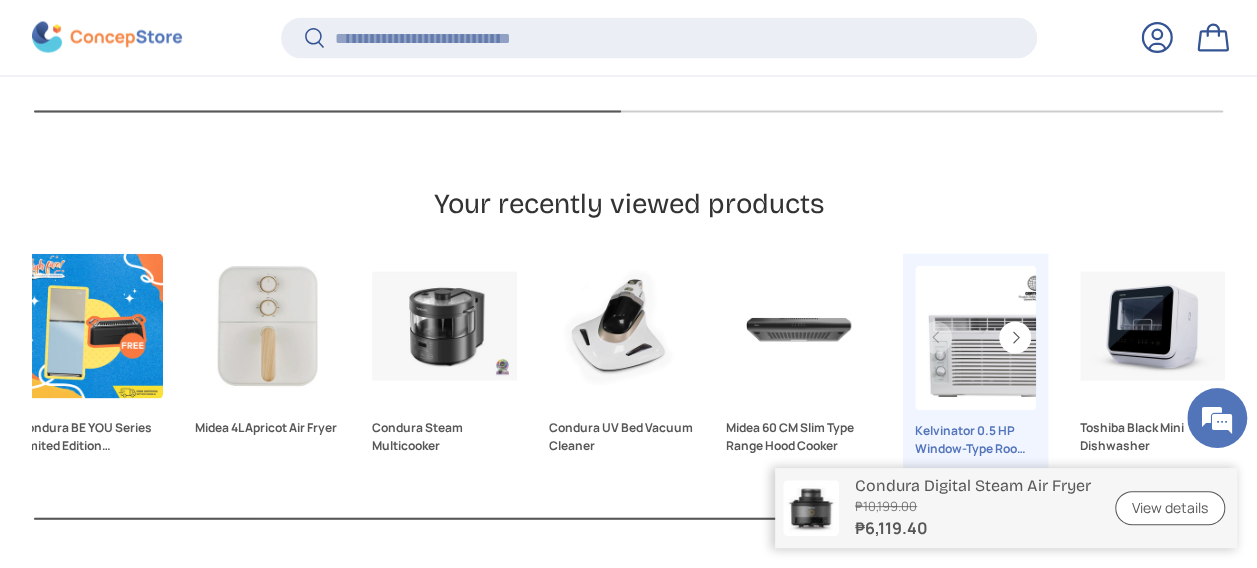 click on "Kelvinator 0.5 HP Window-Type Room Air Conditioner" at bounding box center [975, 440] 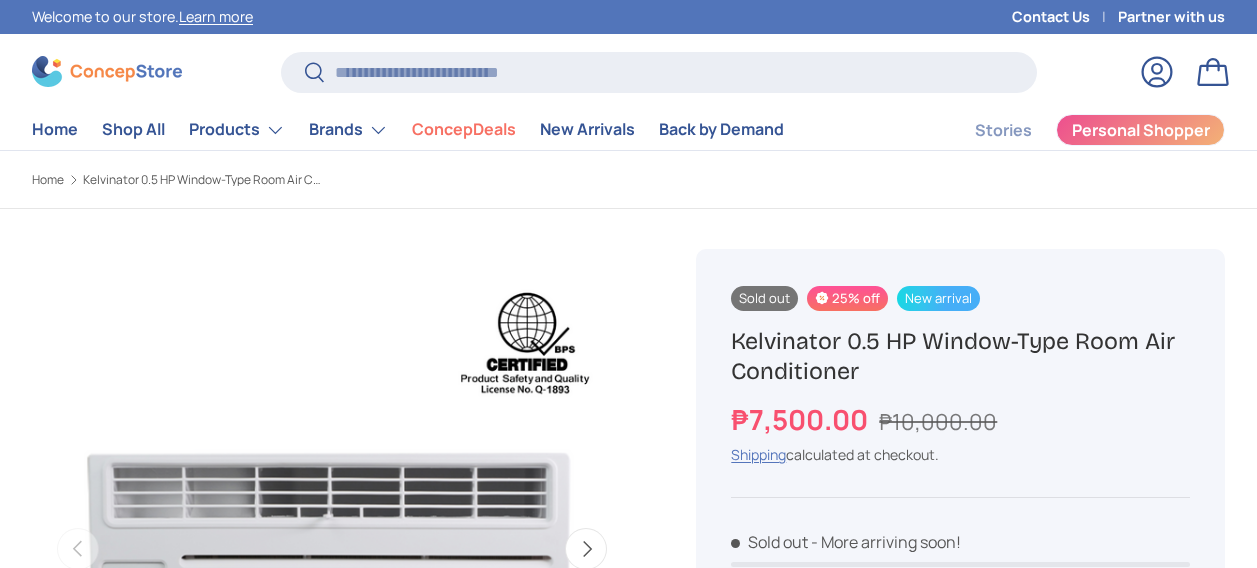 scroll, scrollTop: 0, scrollLeft: 0, axis: both 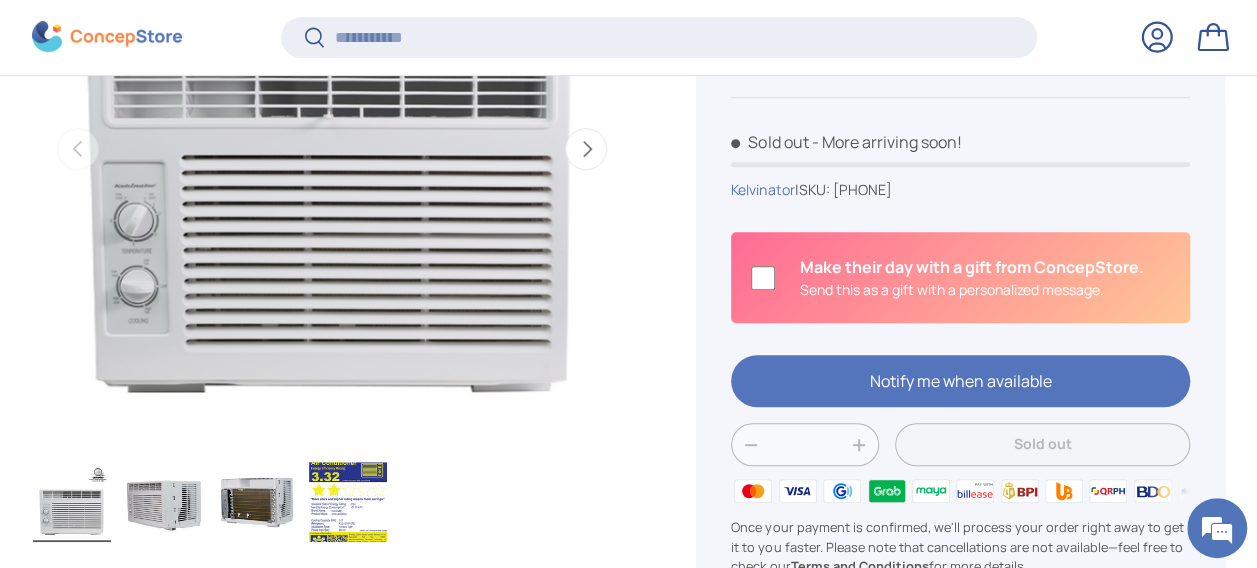 click at bounding box center (348, 502) 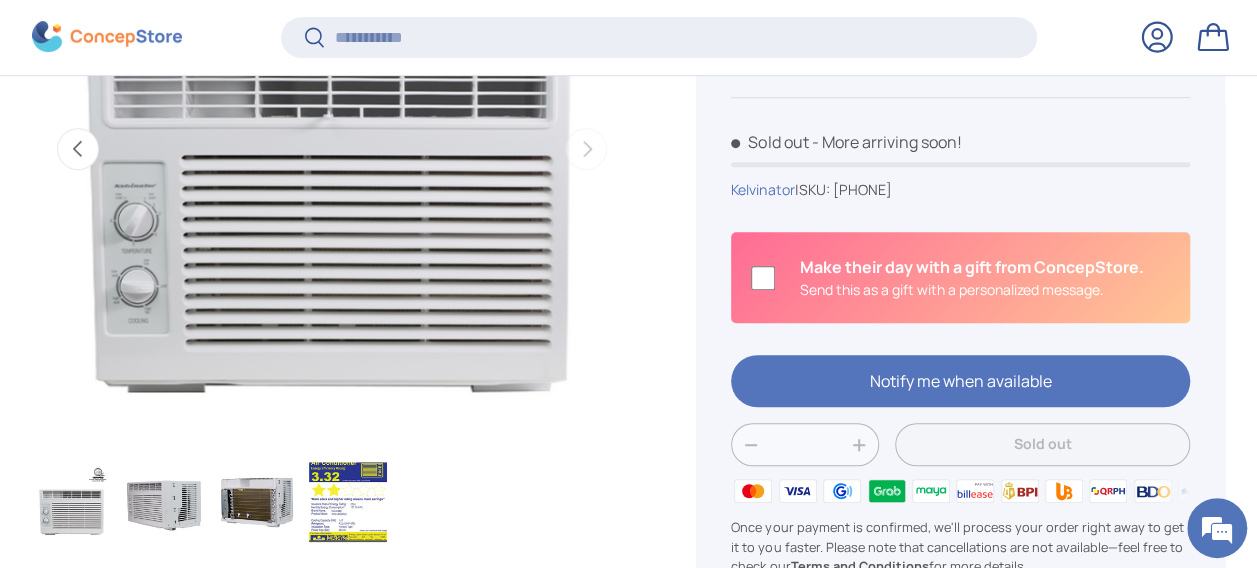 scroll, scrollTop: 0, scrollLeft: 1832, axis: horizontal 